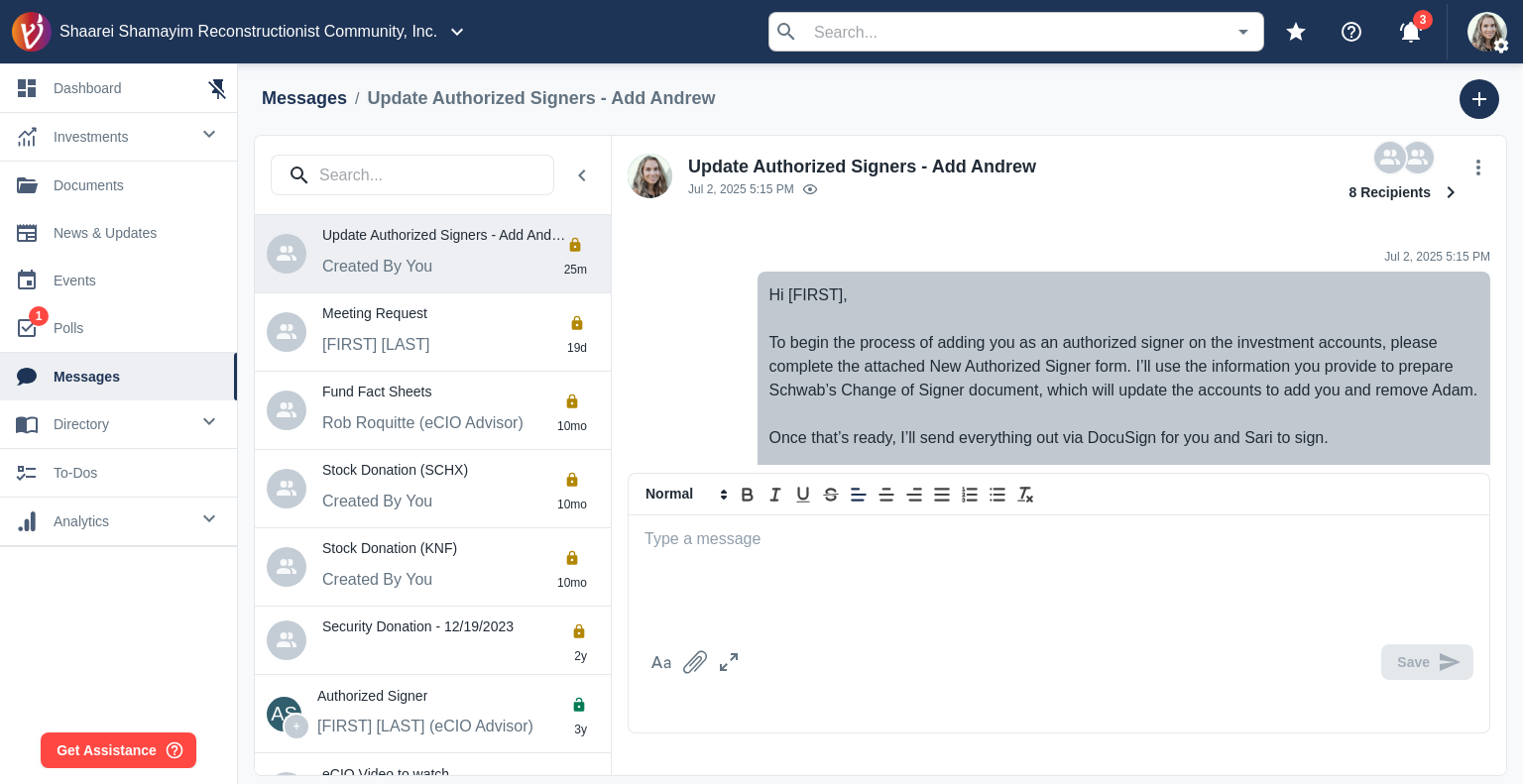 scroll, scrollTop: 0, scrollLeft: 0, axis: both 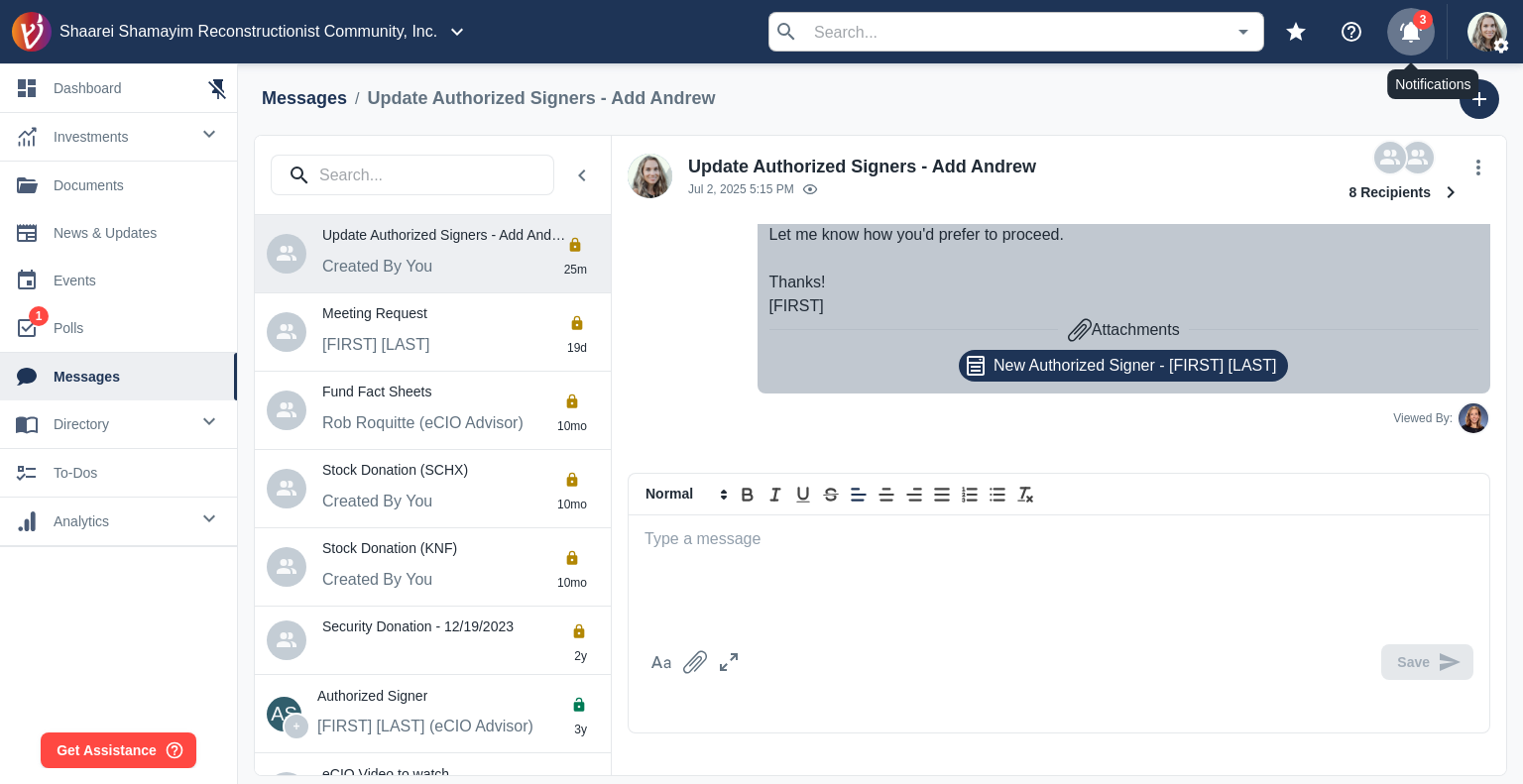 click at bounding box center (1411, 32) 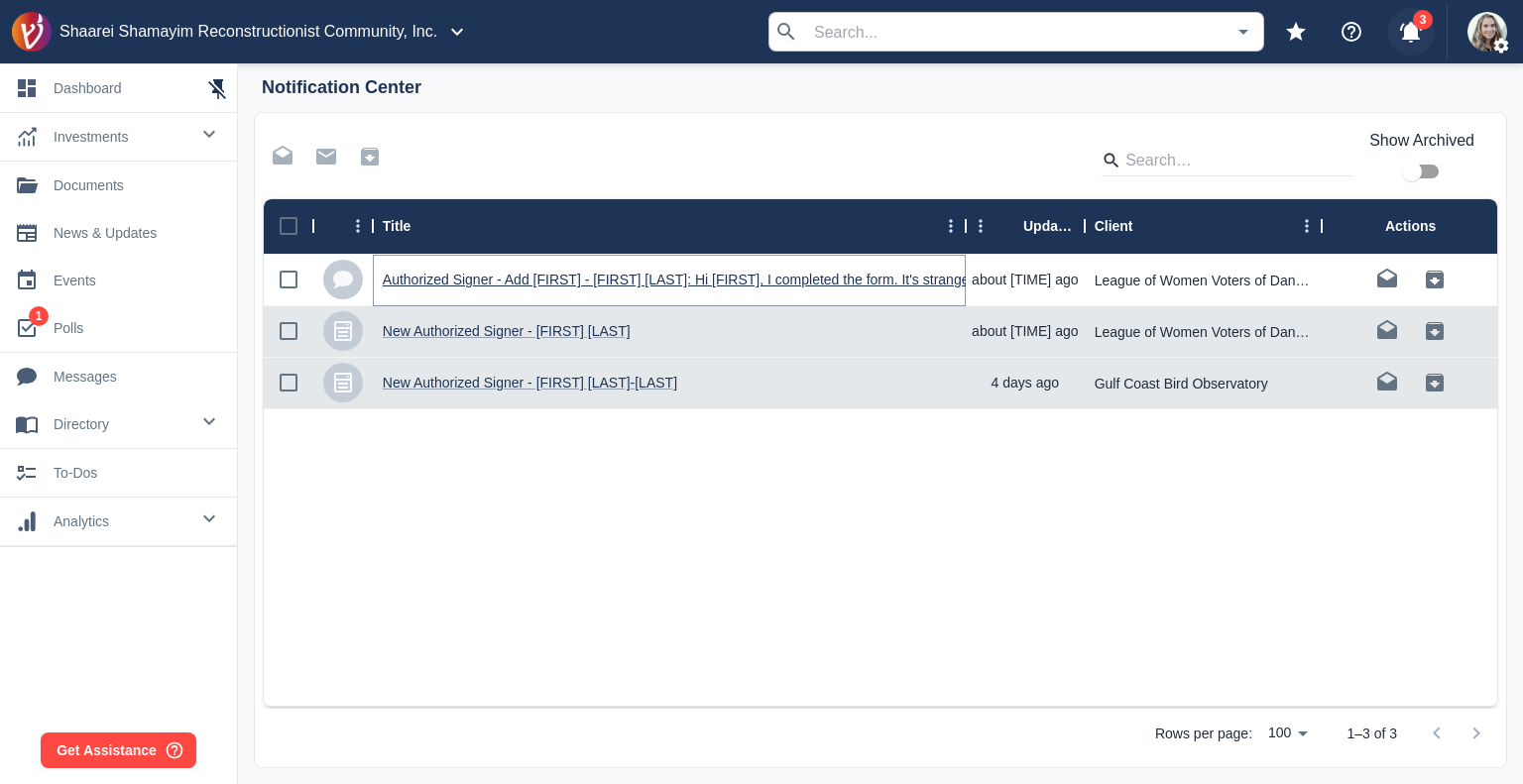 click on "Authorized Signer - Add [FIRST] - [FIRST] [LAST]: Hi [FIRST],
I completed the form. It's strange, because..." at bounding box center (712, 280) 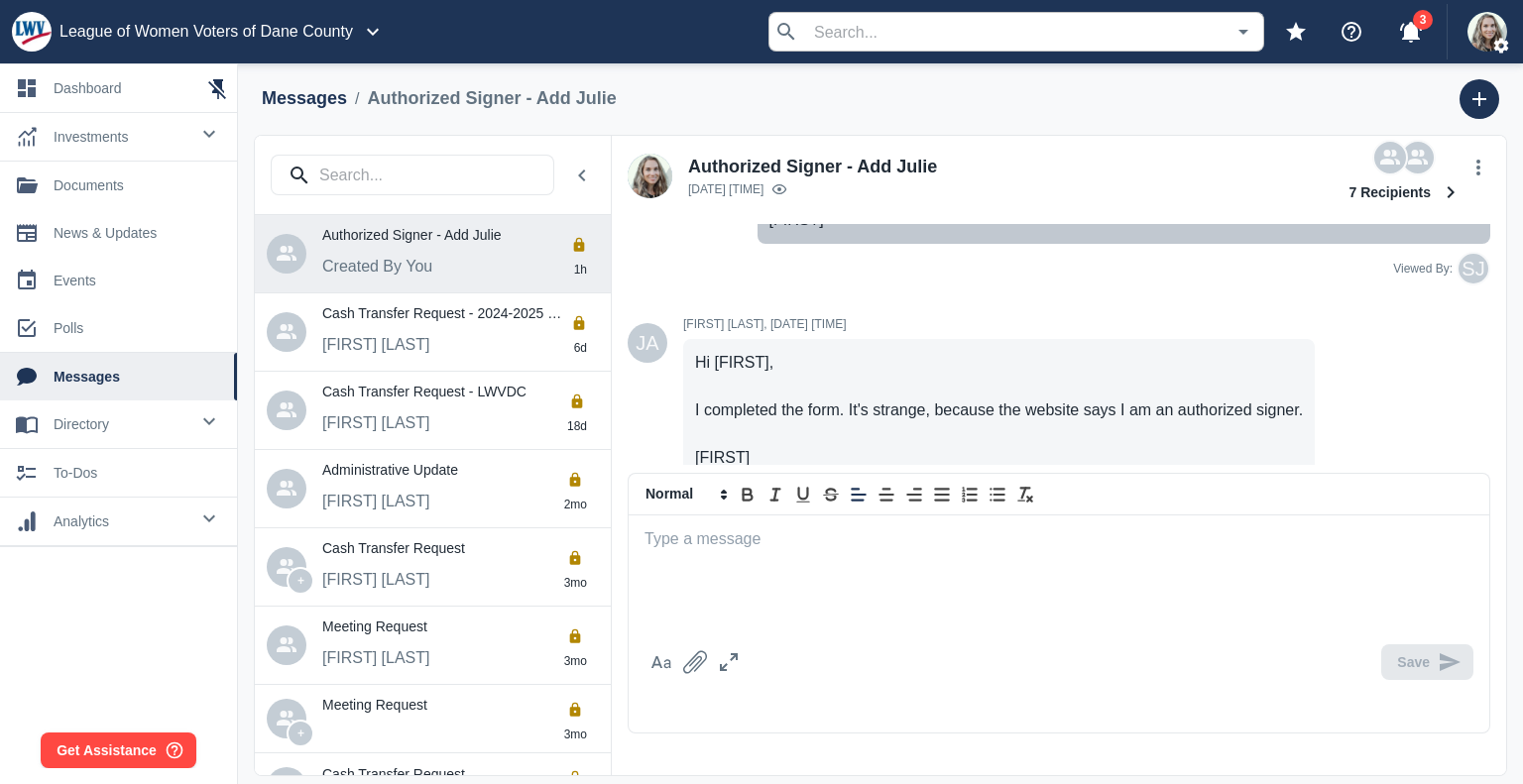 scroll, scrollTop: 903, scrollLeft: 0, axis: vertical 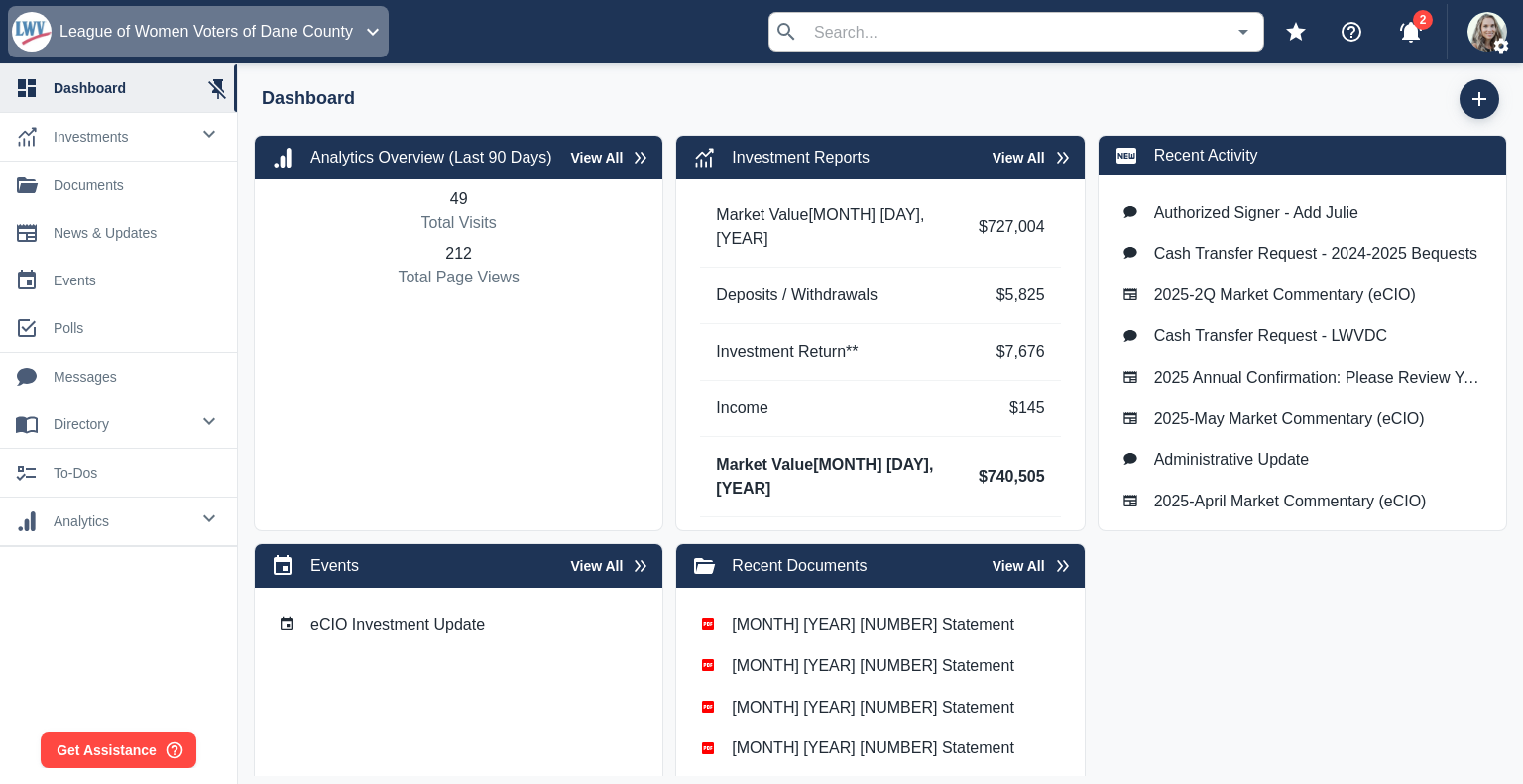 click on "League of Women Voters of Dane County" at bounding box center [206, 32] 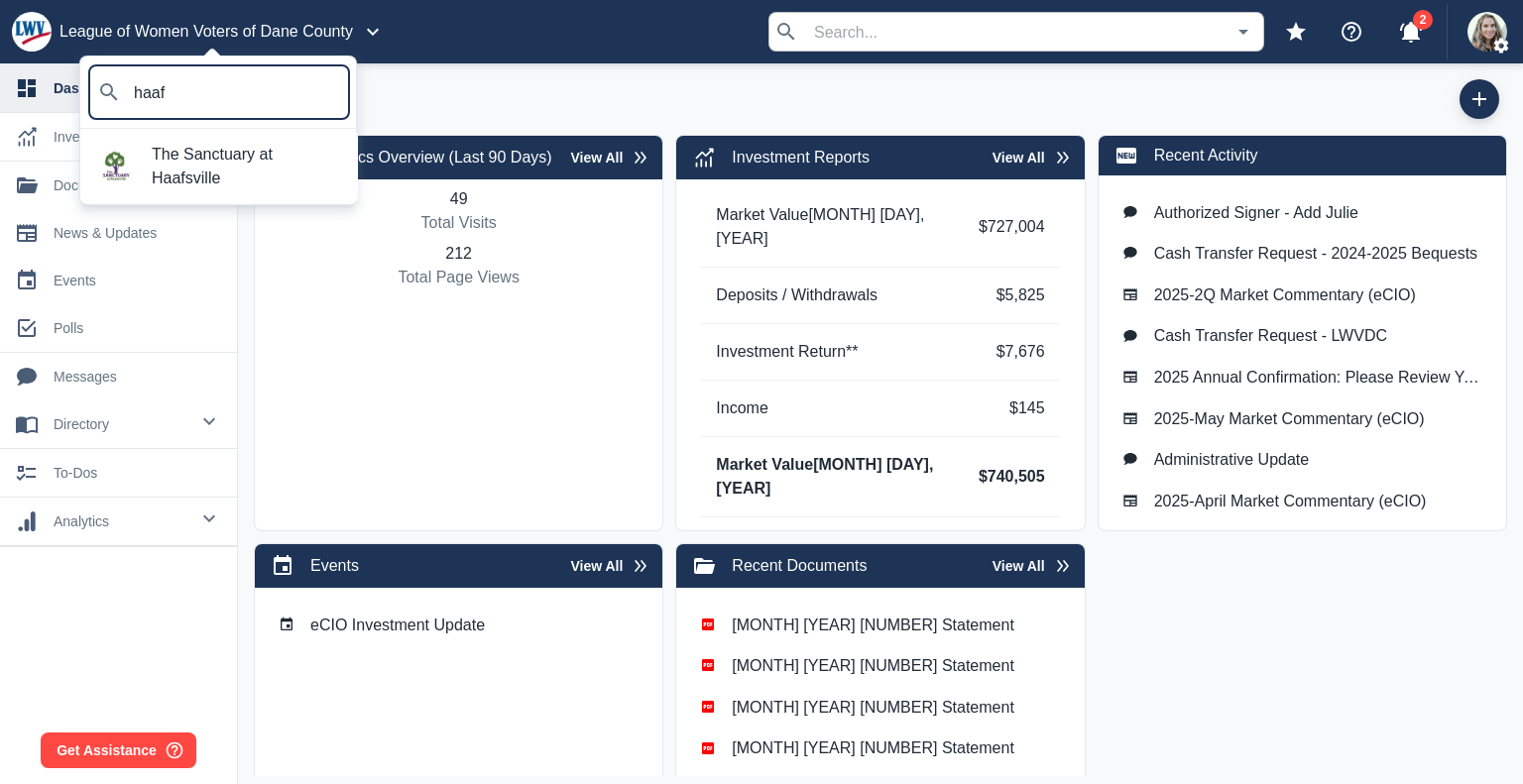 click on "The Sanctuary at Haafsville" at bounding box center (247, 167) 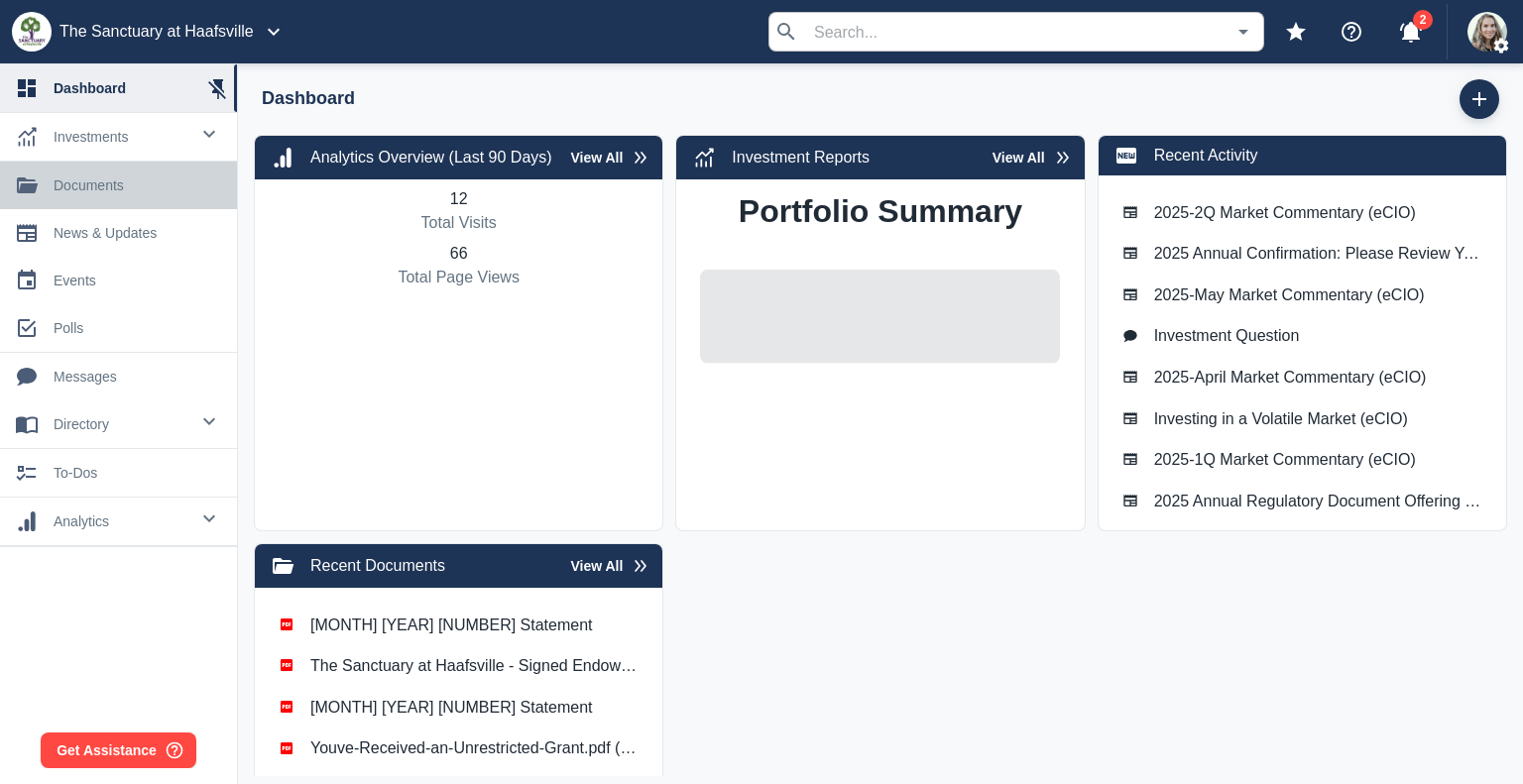 click on "documents" at bounding box center [137, 185] 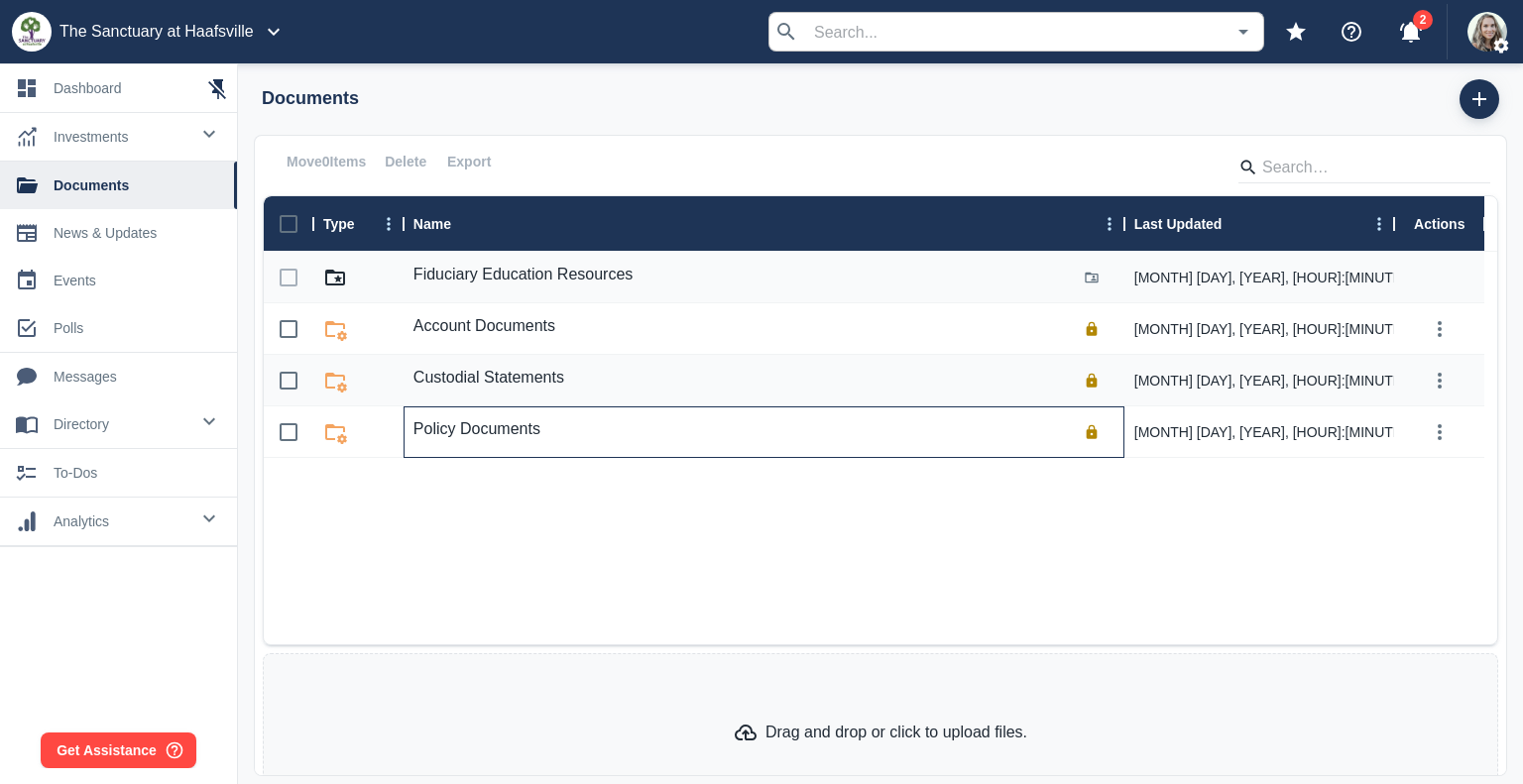 click on "Policy Documents" at bounding box center [477, 429] 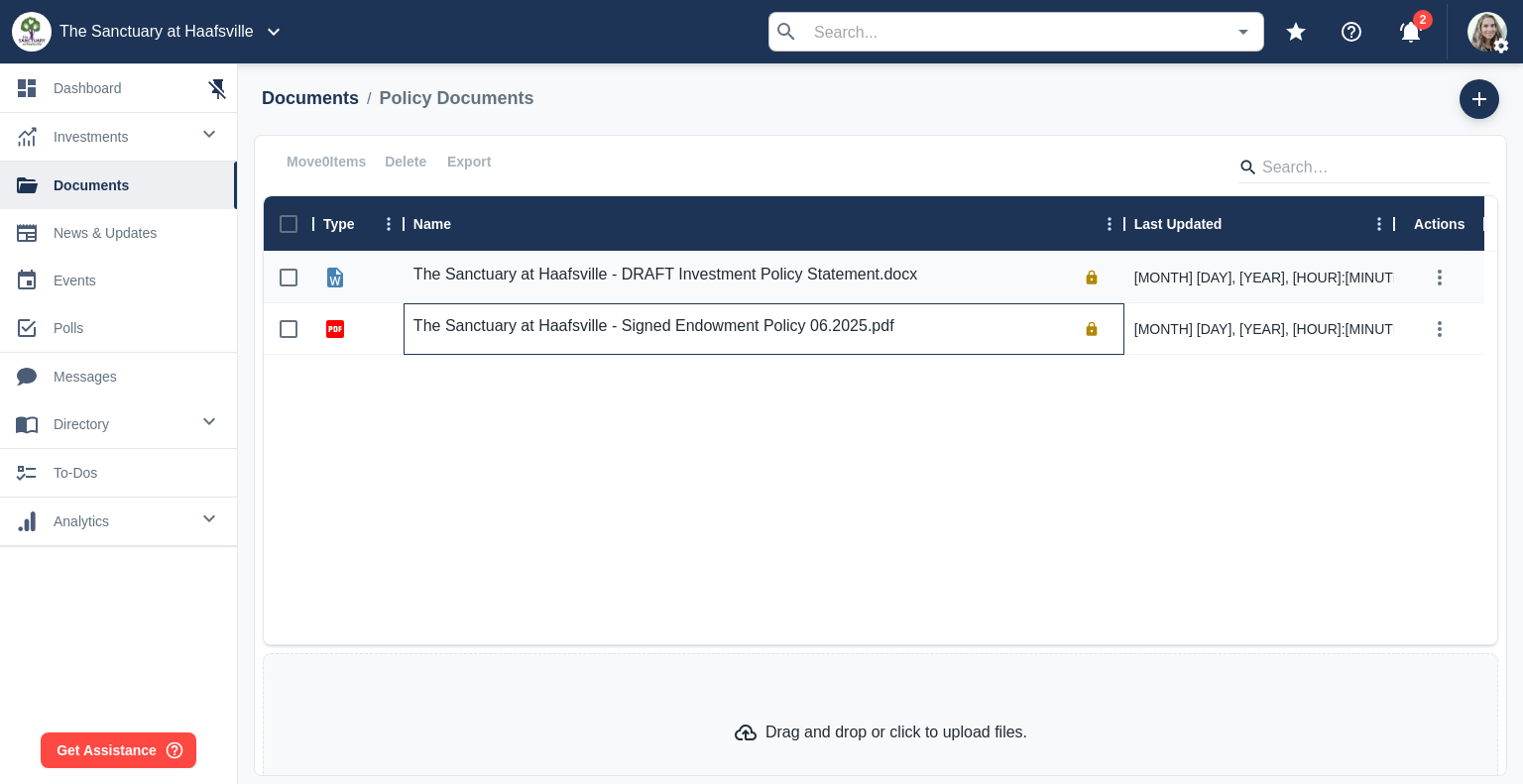 click on "The Sanctuary at Haafsville - Signed Endowment Policy 06.2025.pdf" at bounding box center (653, 326) 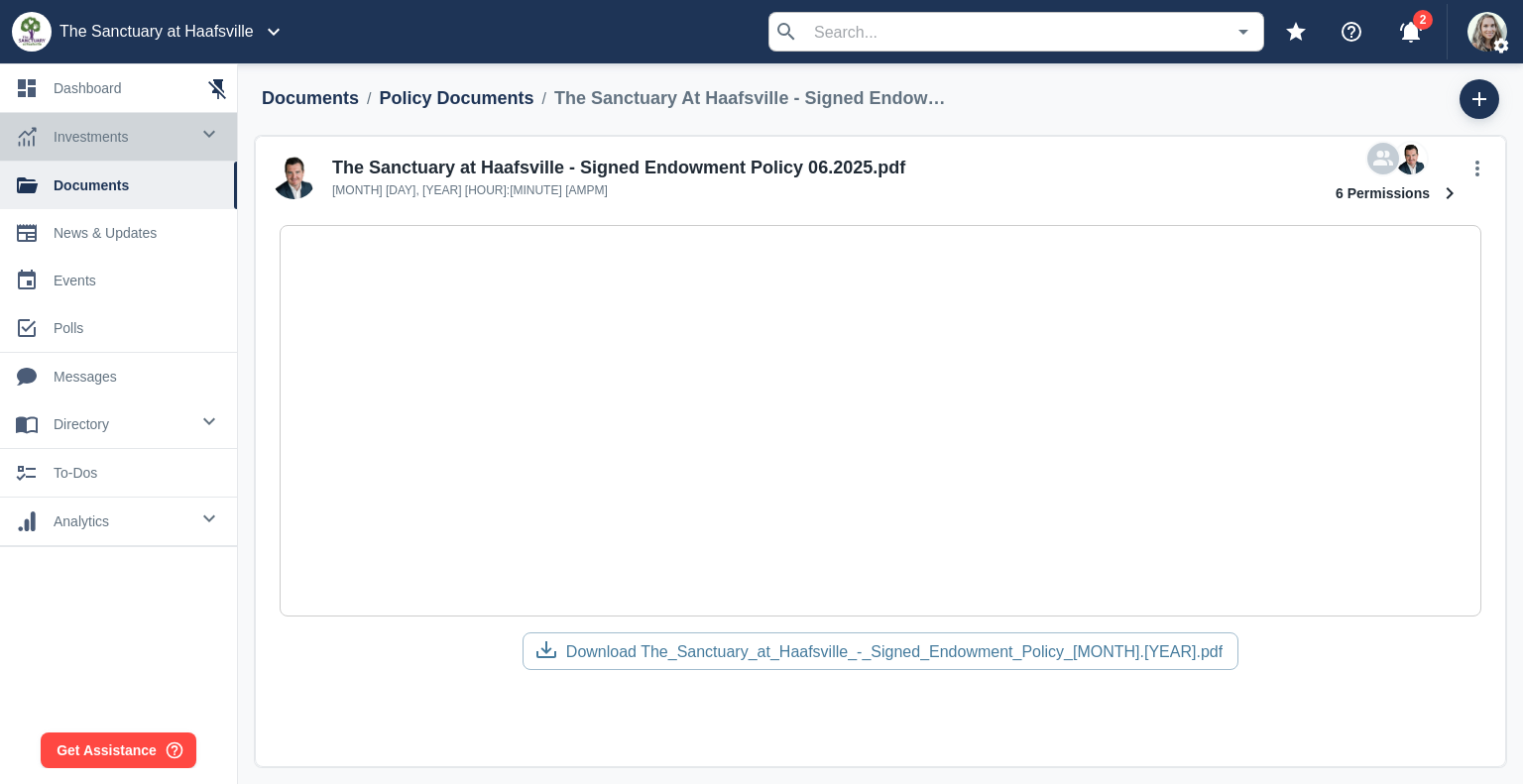 click on "0 investments" at bounding box center (118, 137) 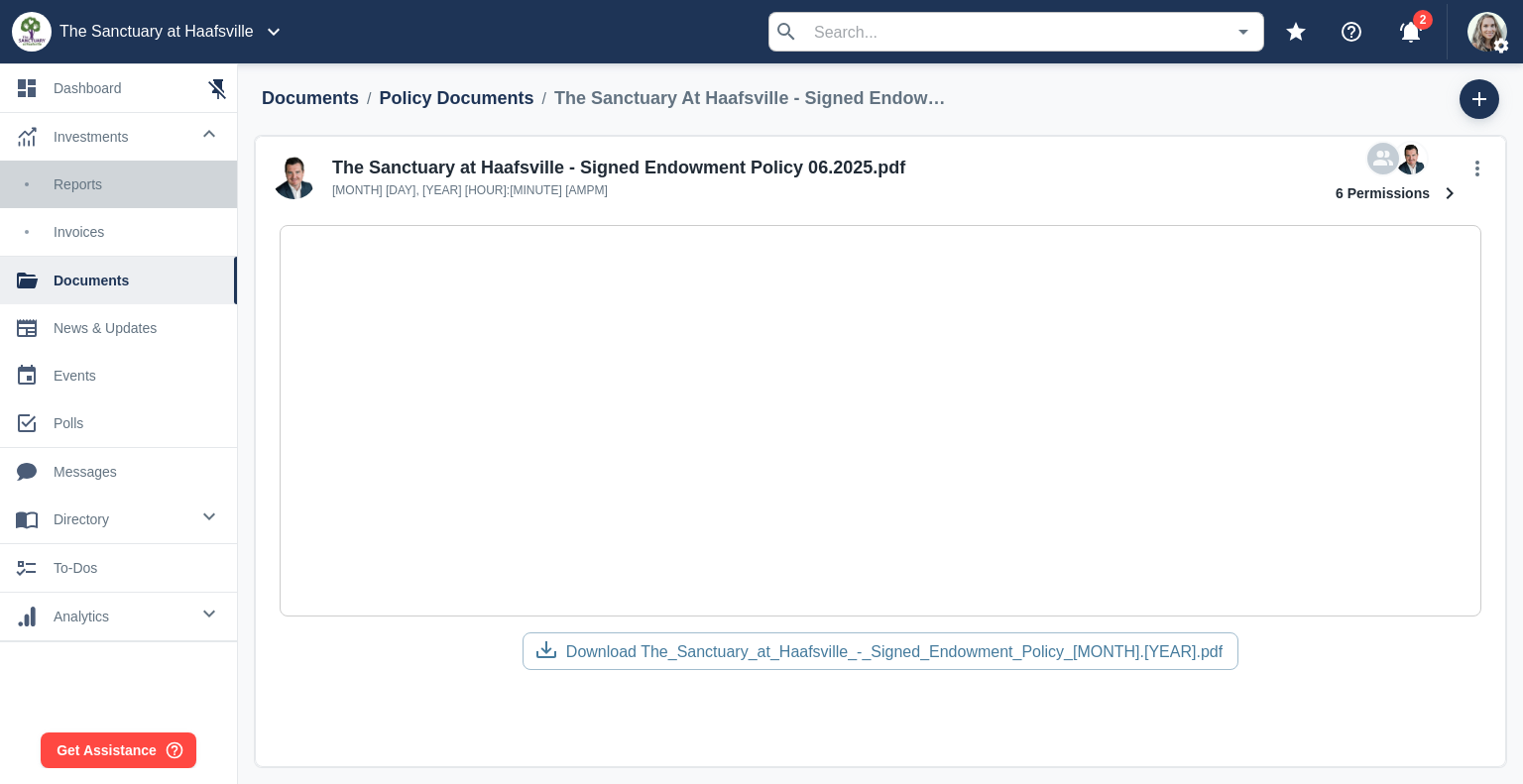 click on "Reports" at bounding box center (137, 184) 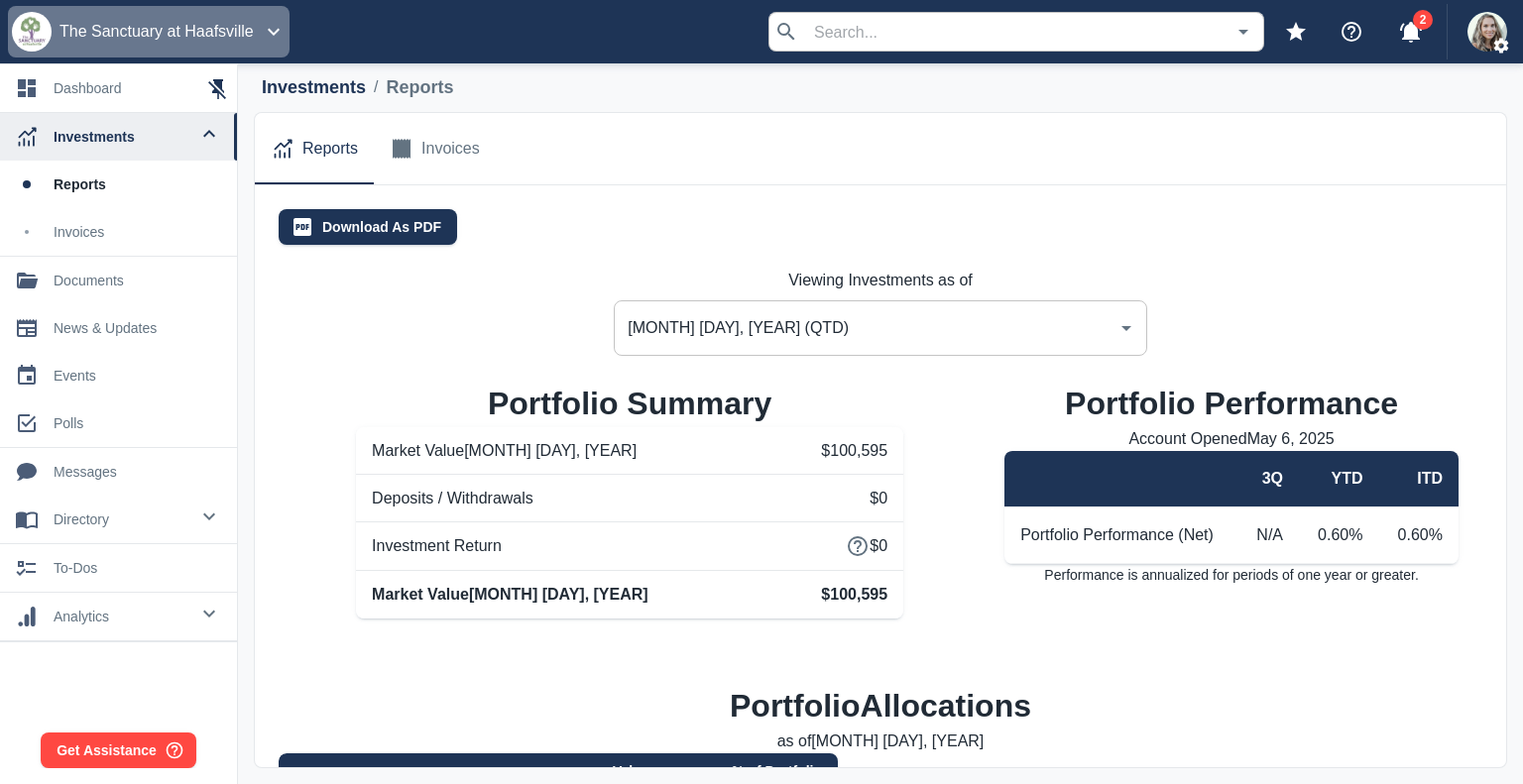click on "The Sanctuary at Haafsville" at bounding box center [157, 32] 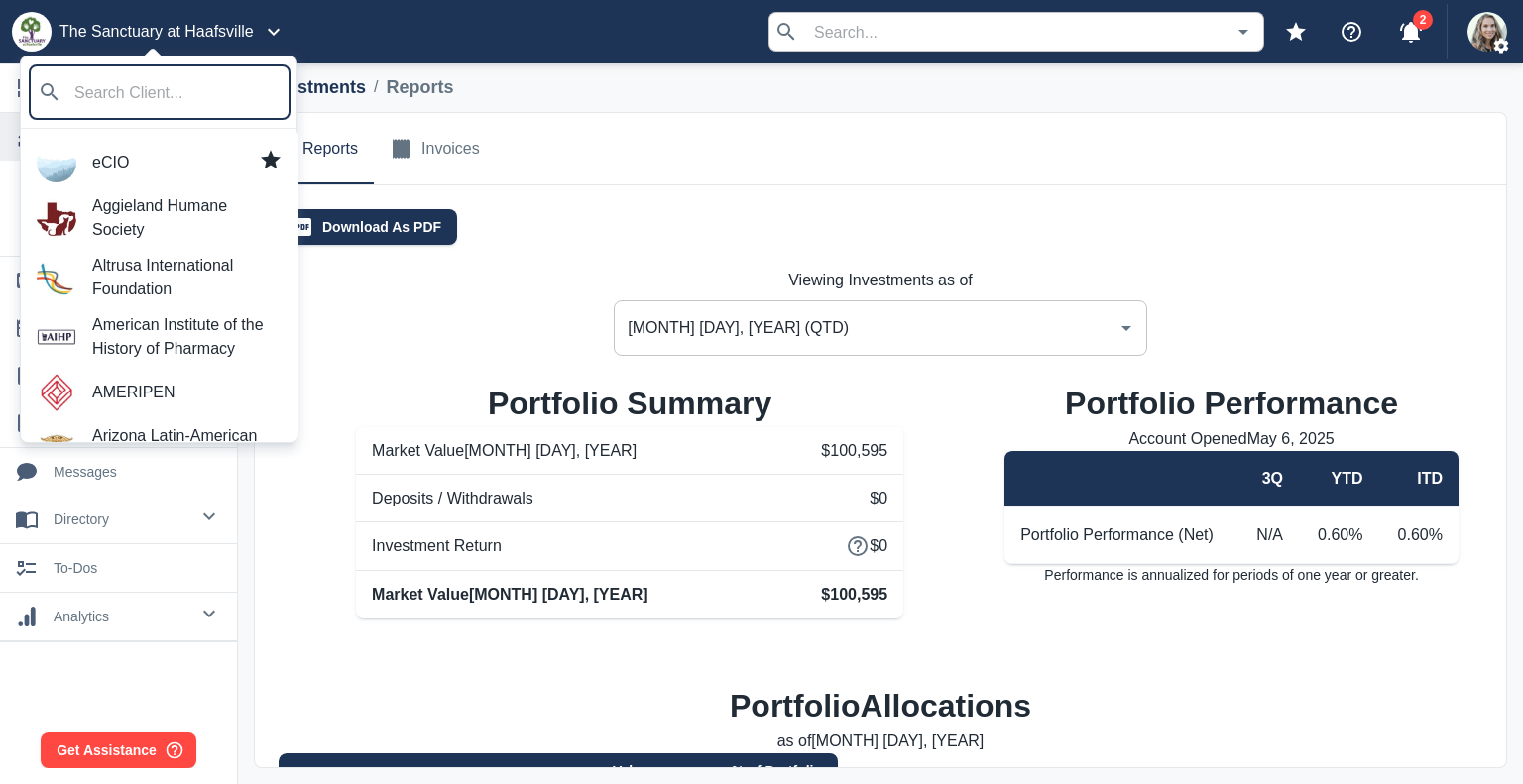click on "eCIO" at bounding box center (187, 163) 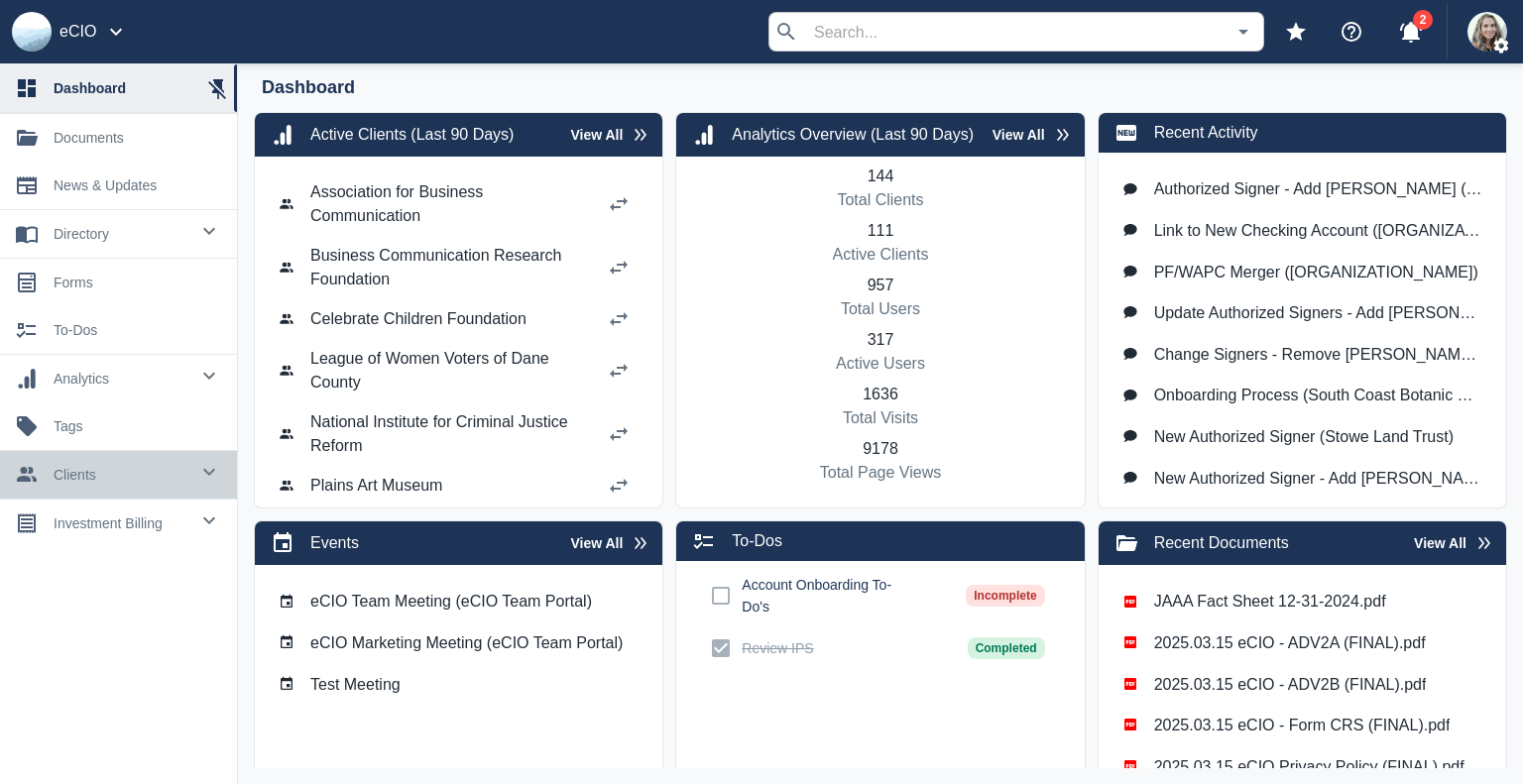 click on "clients" at bounding box center (121, 234) 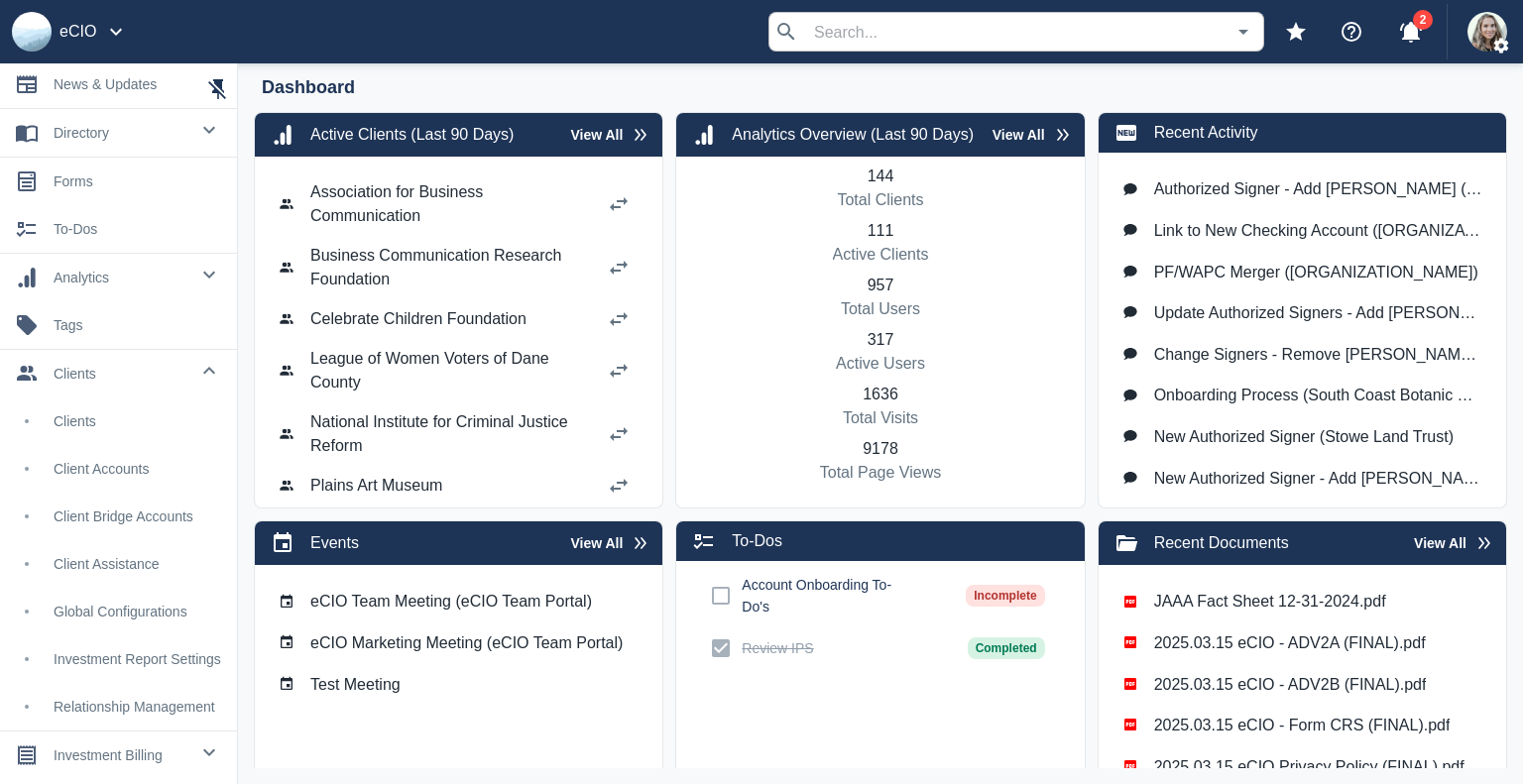 scroll, scrollTop: 110, scrollLeft: 0, axis: vertical 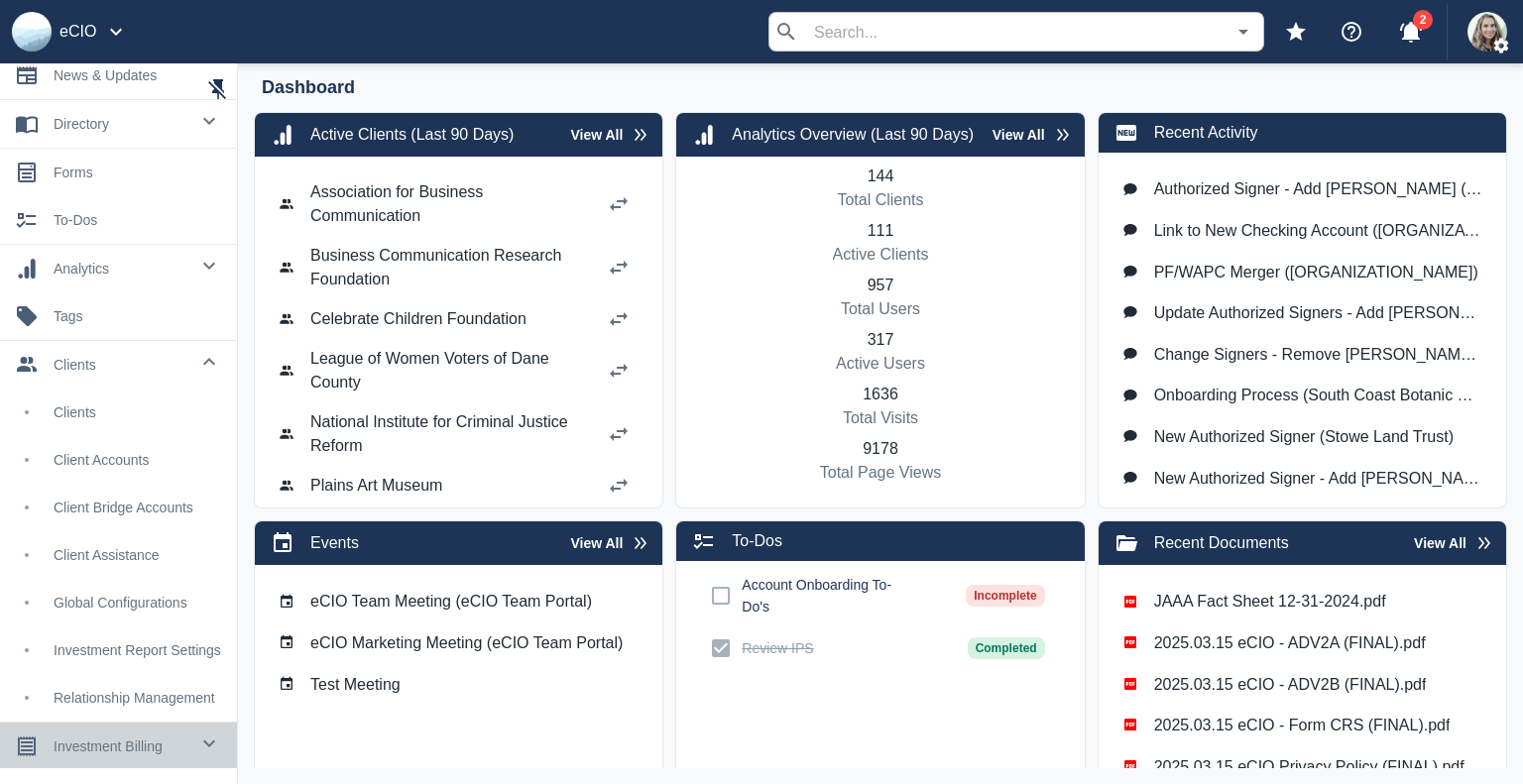 click on "investment billing" at bounding box center [121, 124] 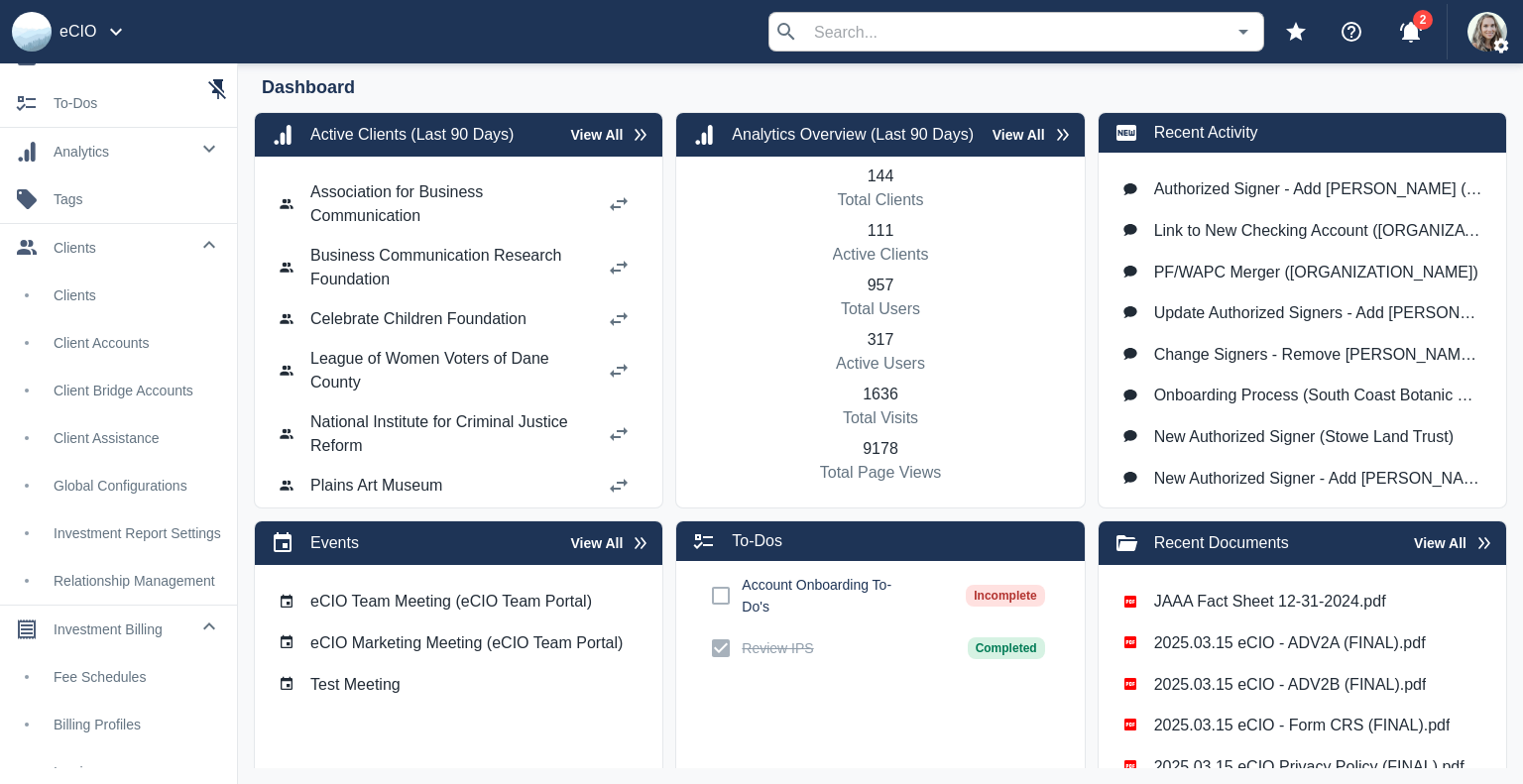 scroll, scrollTop: 253, scrollLeft: 0, axis: vertical 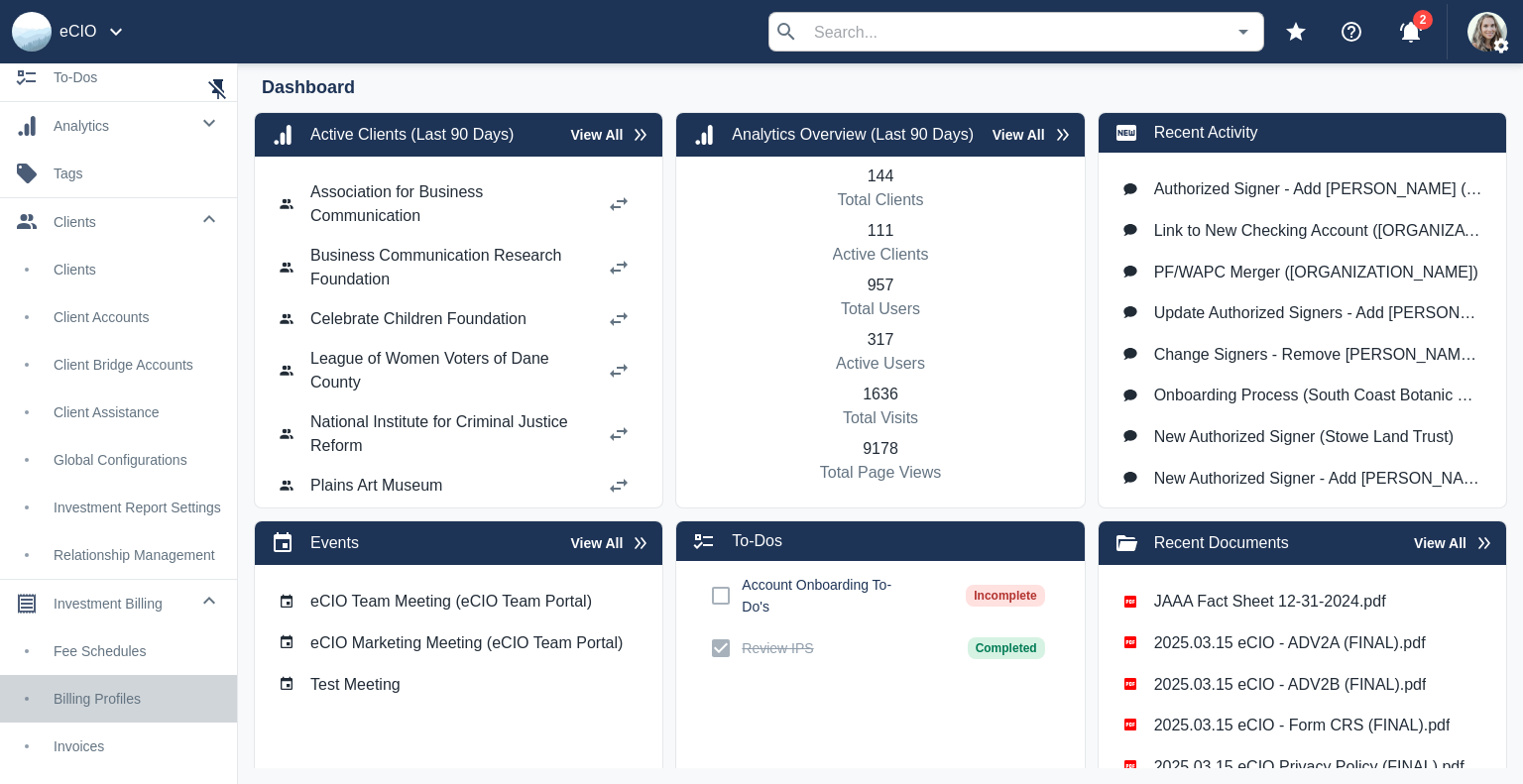 click on "Billing Profiles" at bounding box center (118, 699) 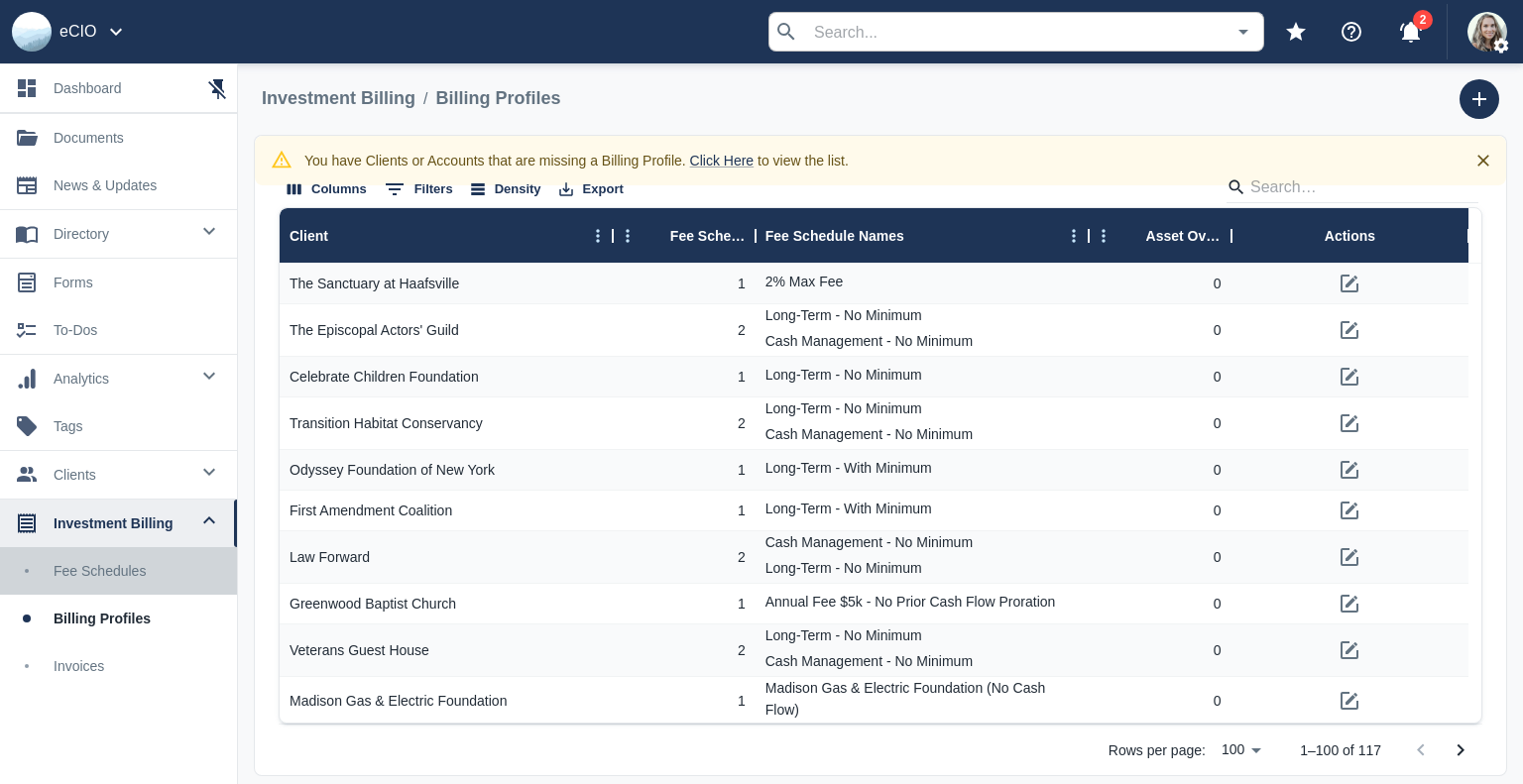 click on "Fee Schedules" at bounding box center [137, 571] 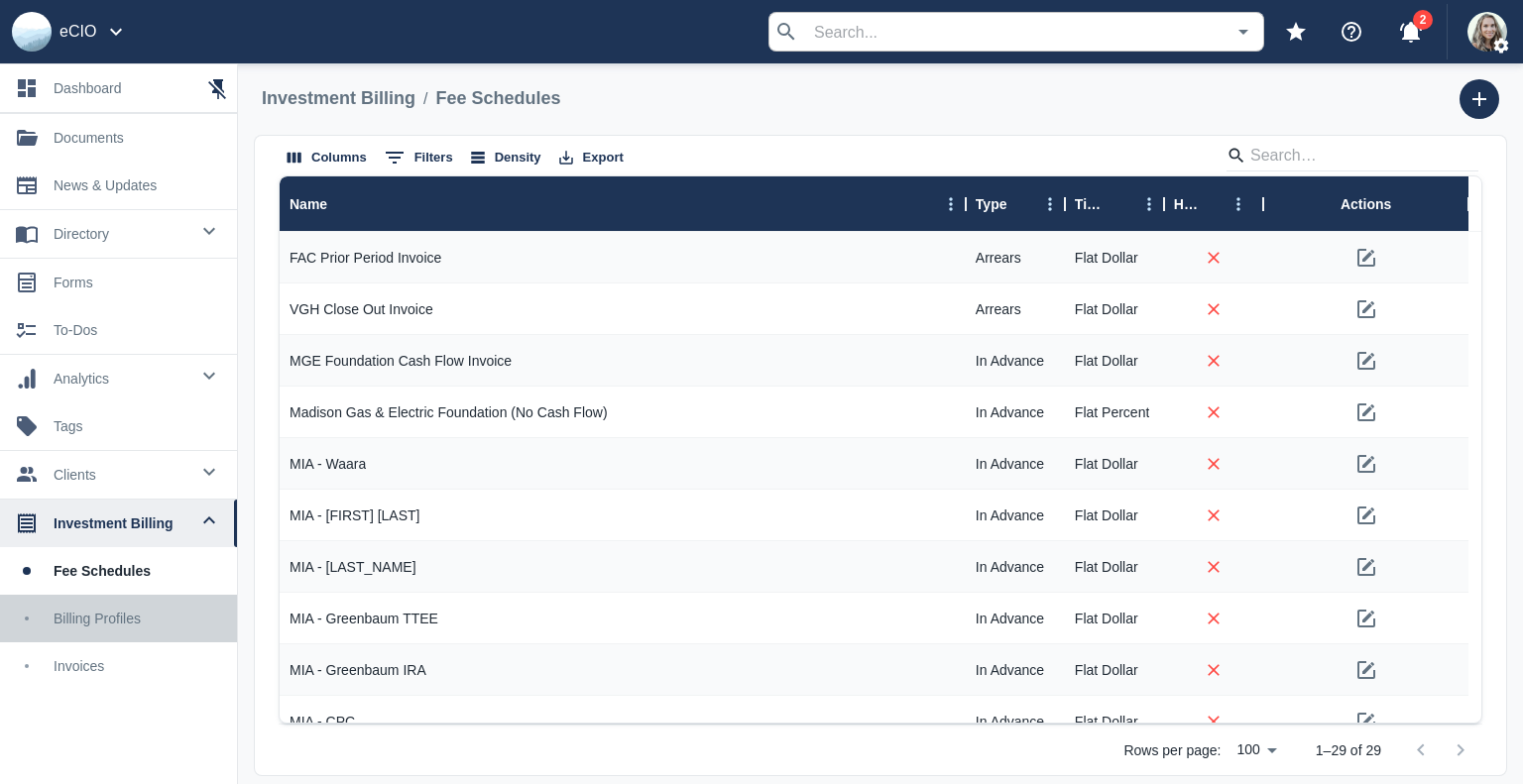 click on "Billing Profiles" at bounding box center [137, 618] 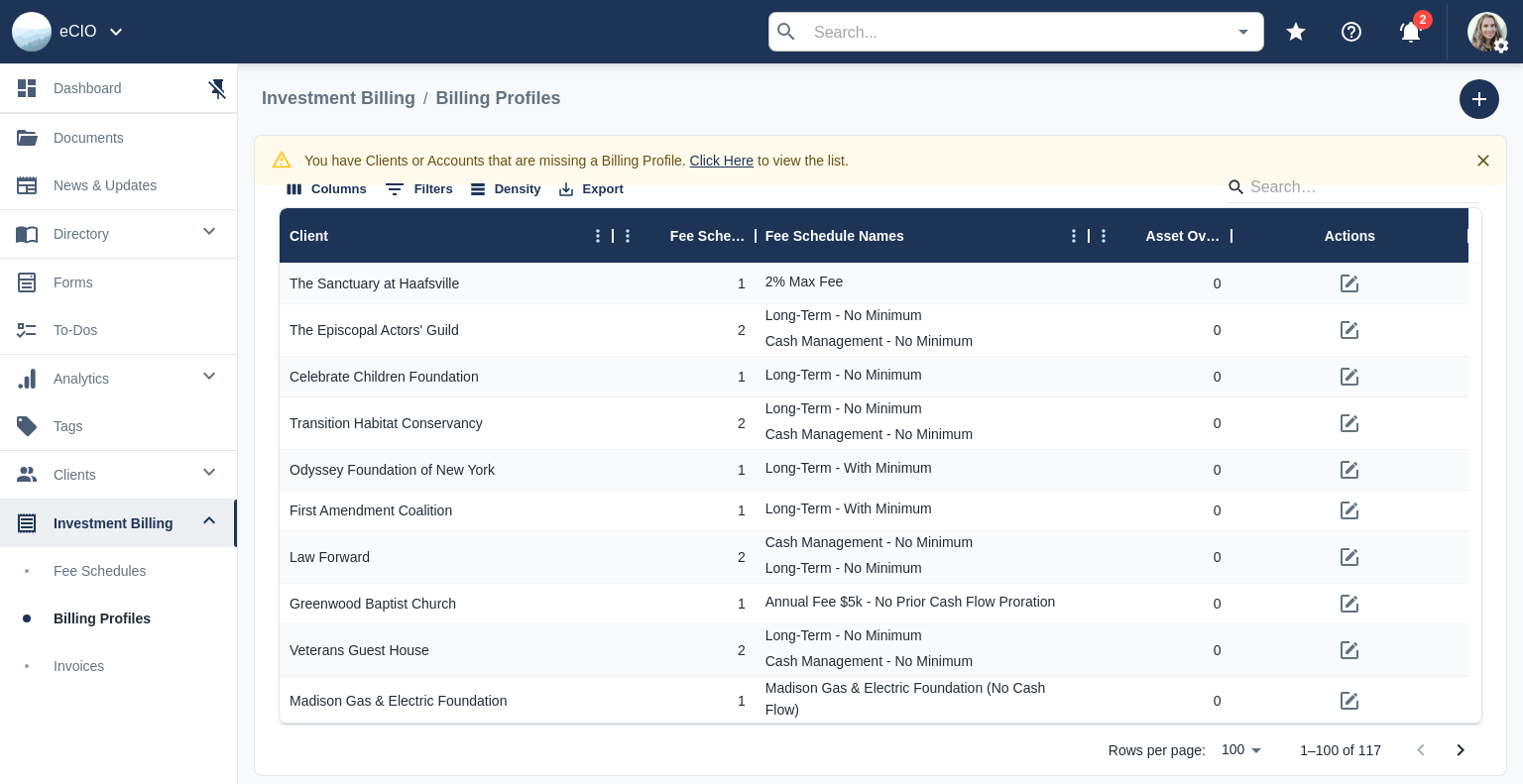 click on "Click Here" at bounding box center [722, 161] 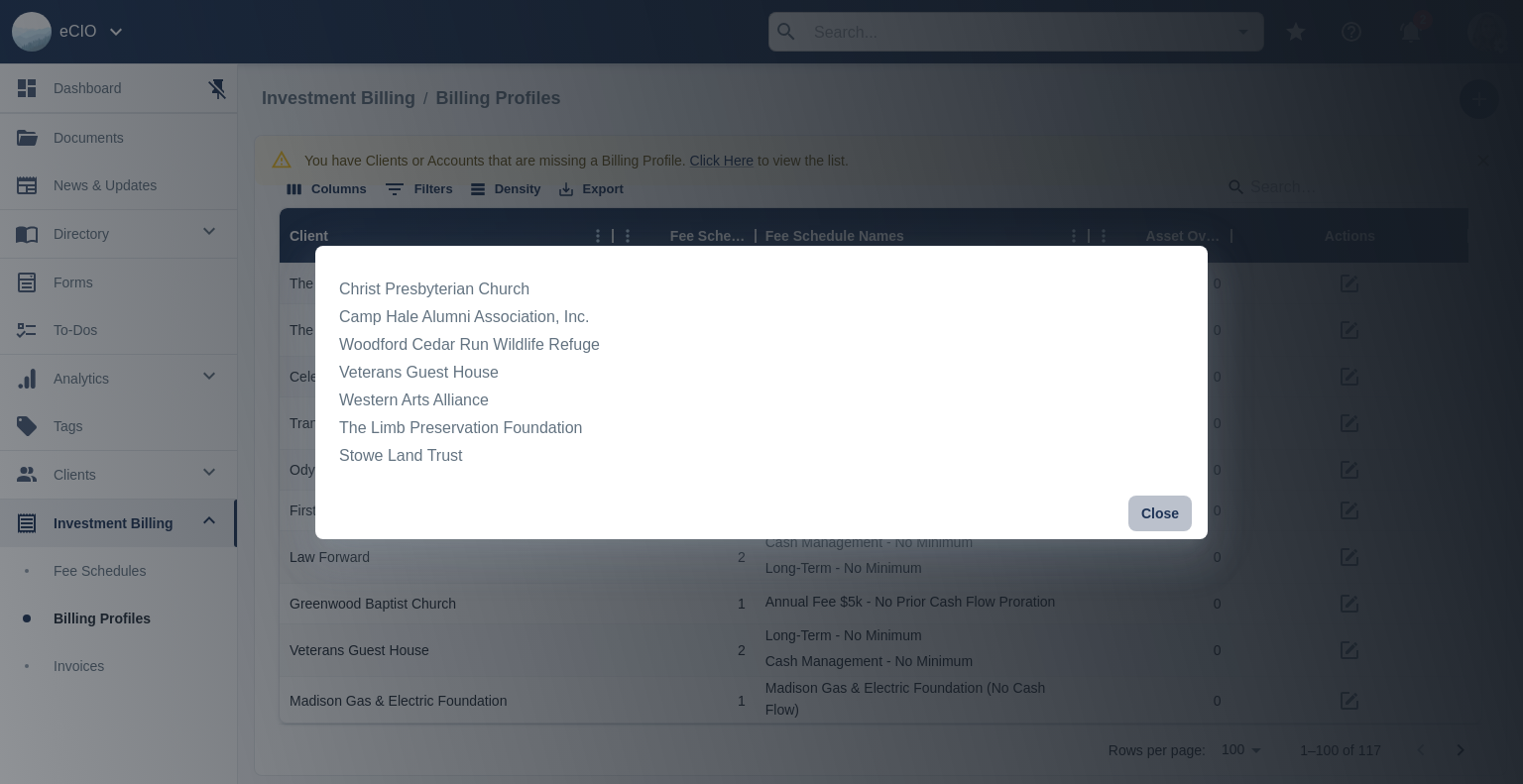 click on "Close" at bounding box center (1160, 513) 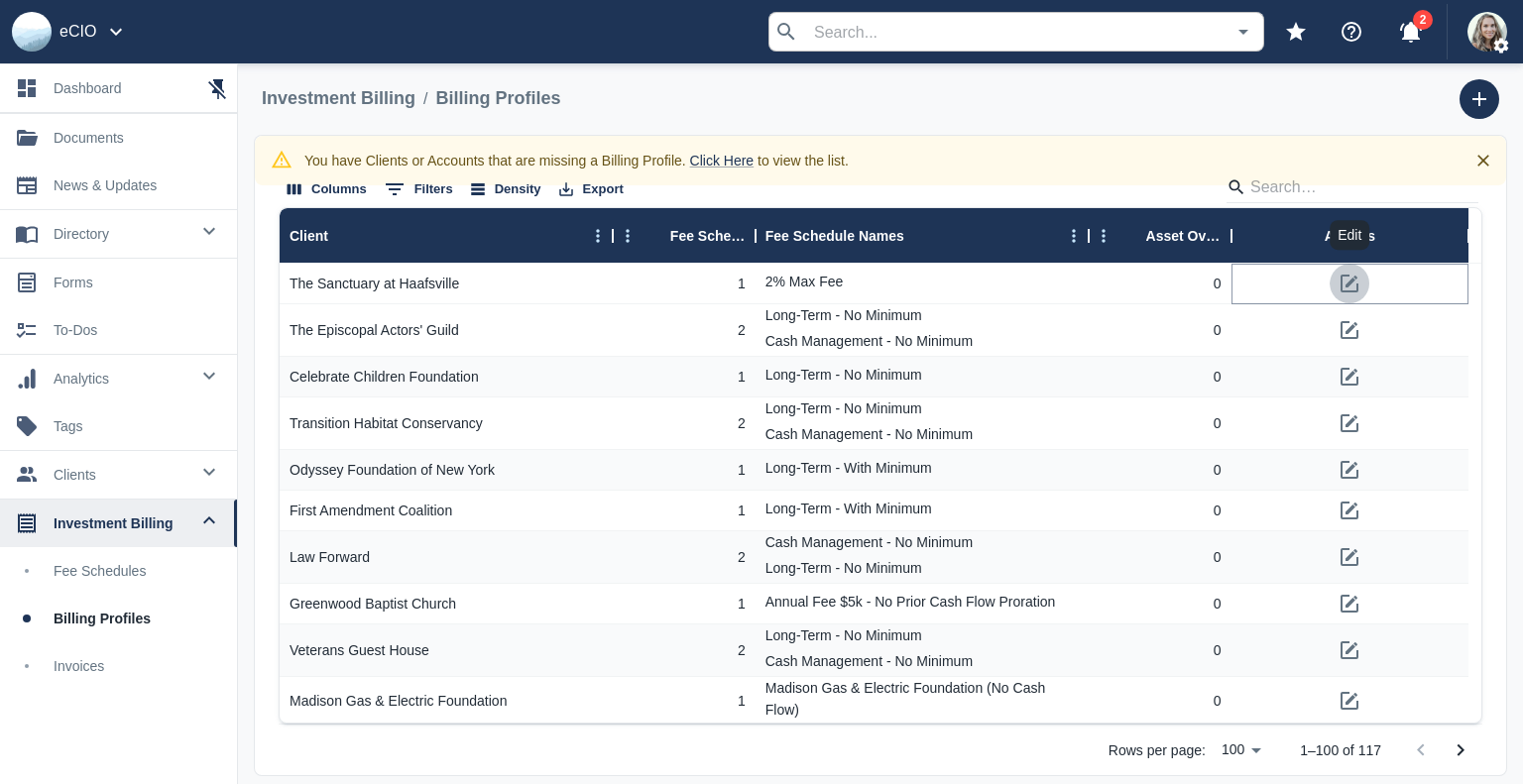 click at bounding box center (1349, 283) 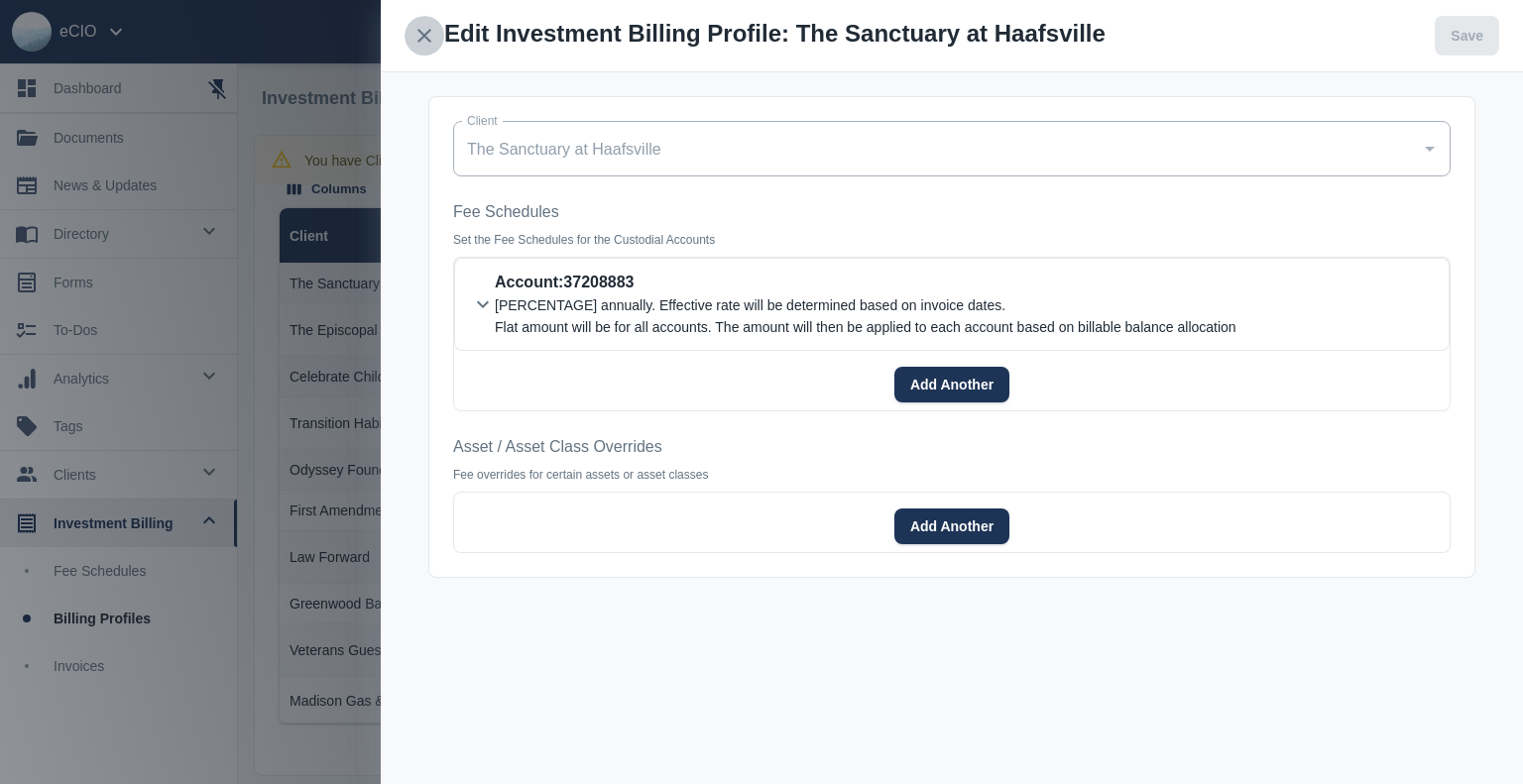 click at bounding box center (424, 36) 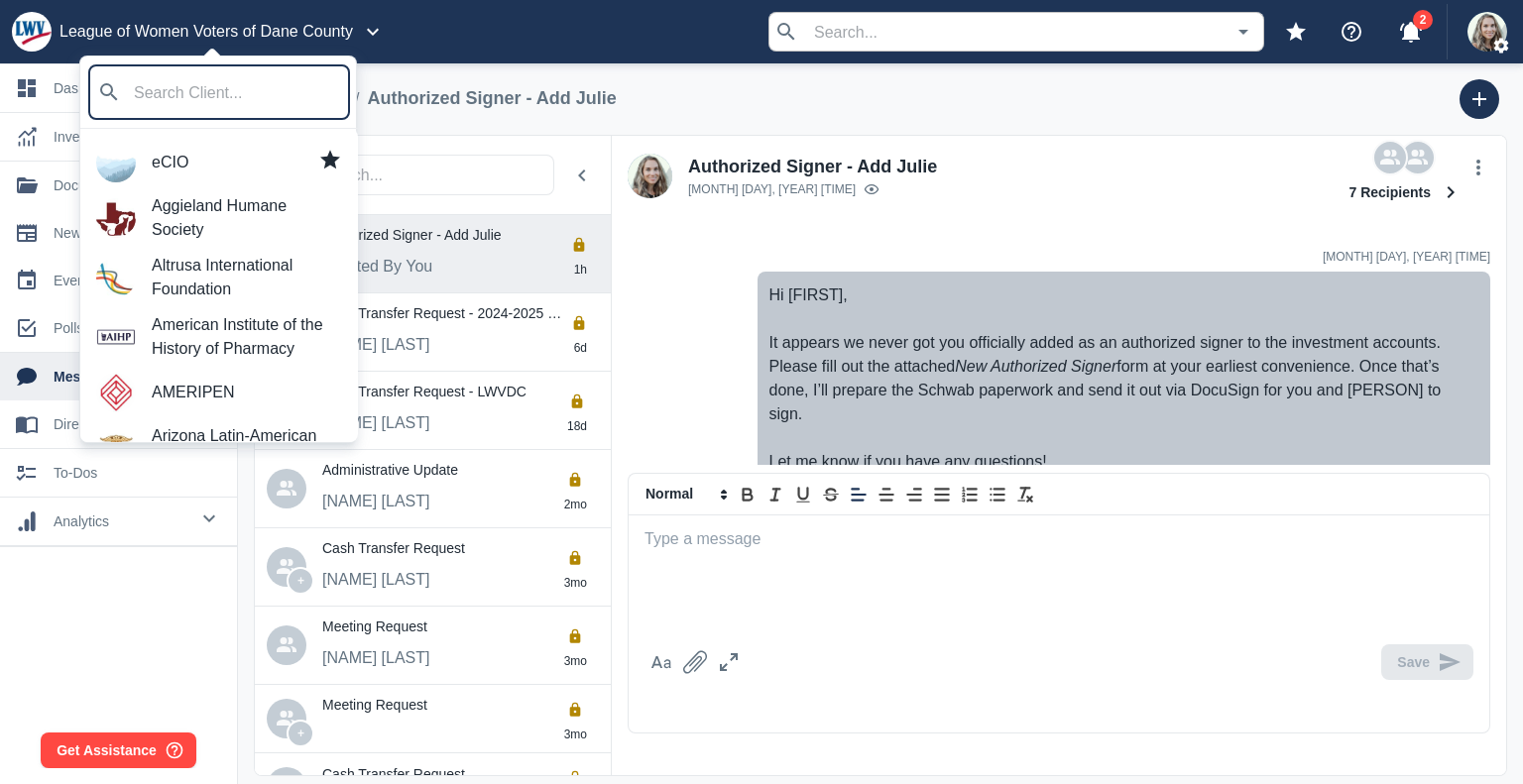 scroll, scrollTop: 0, scrollLeft: 0, axis: both 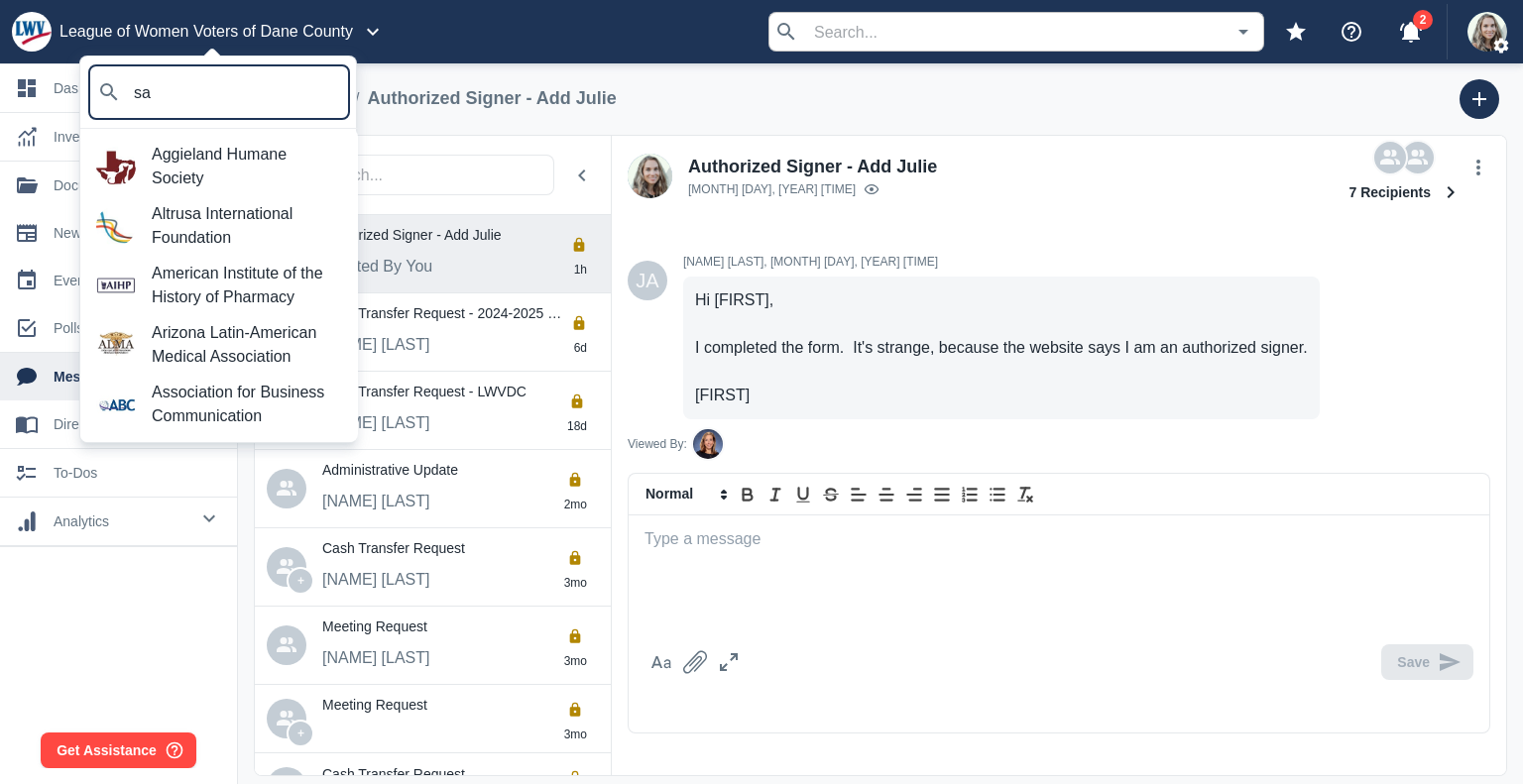type on "san" 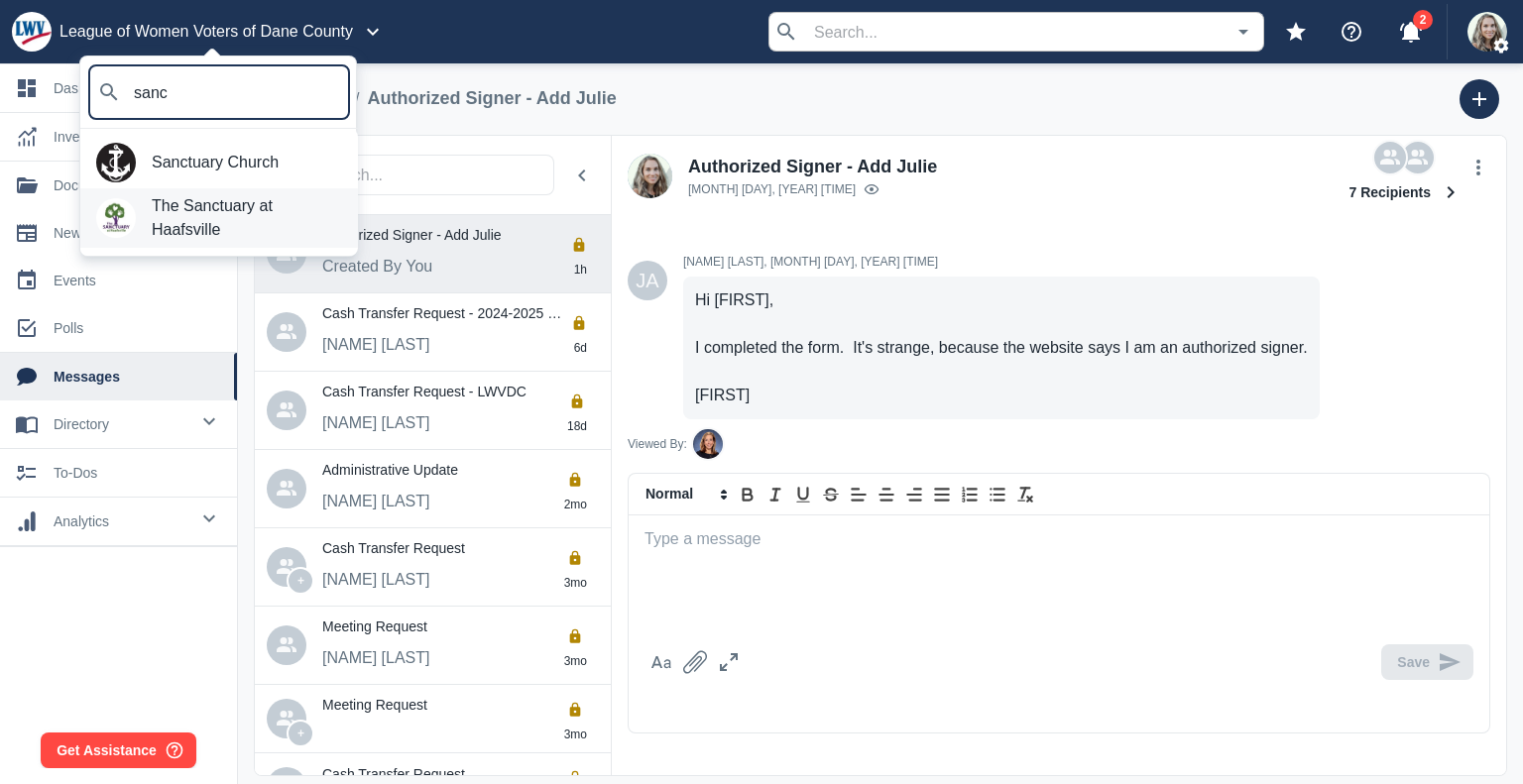 click on "The Sanctuary at Haafsville" at bounding box center (247, 218) 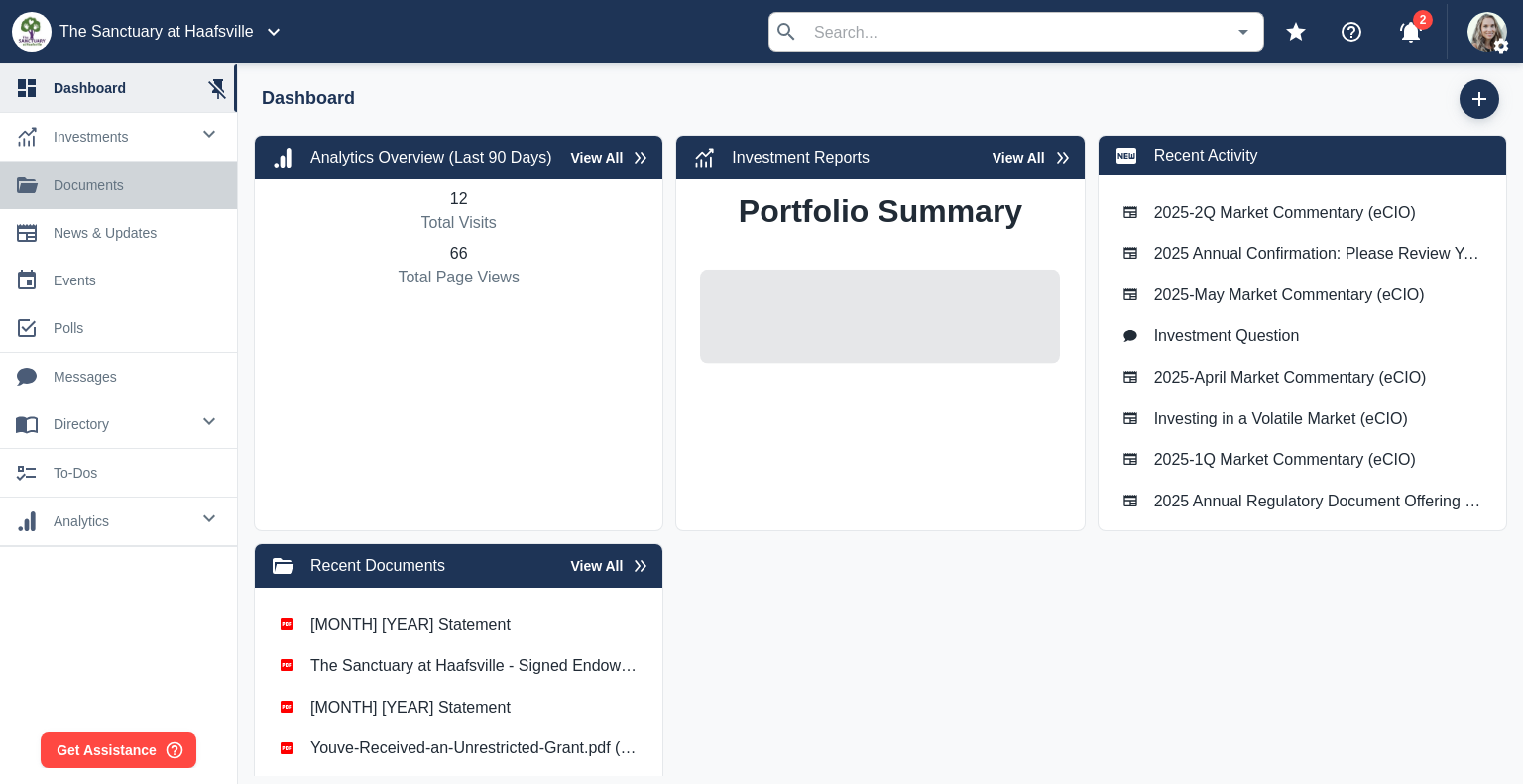 click on "0 documents" at bounding box center (118, 185) 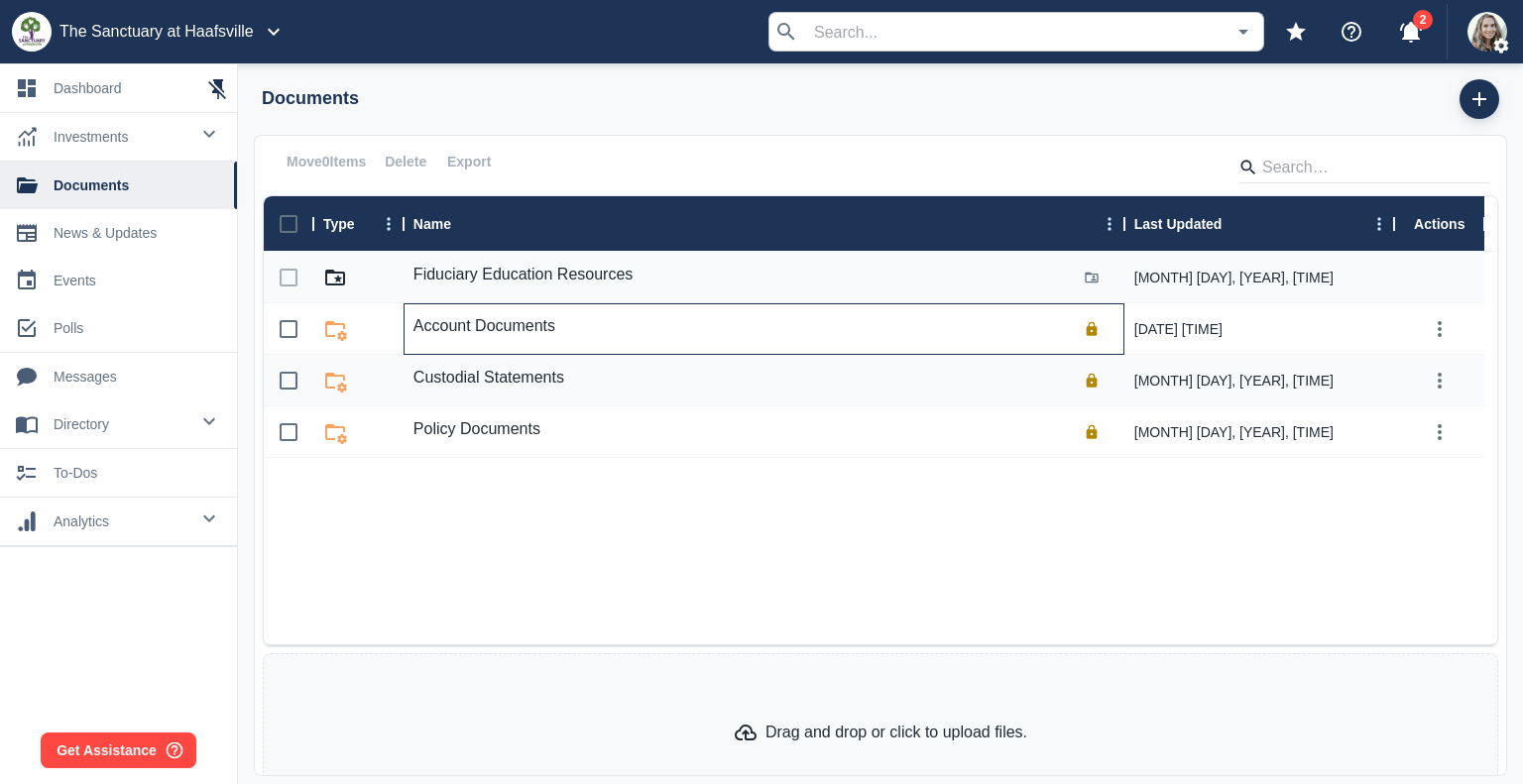 click on "Account Documents" at bounding box center (484, 326) 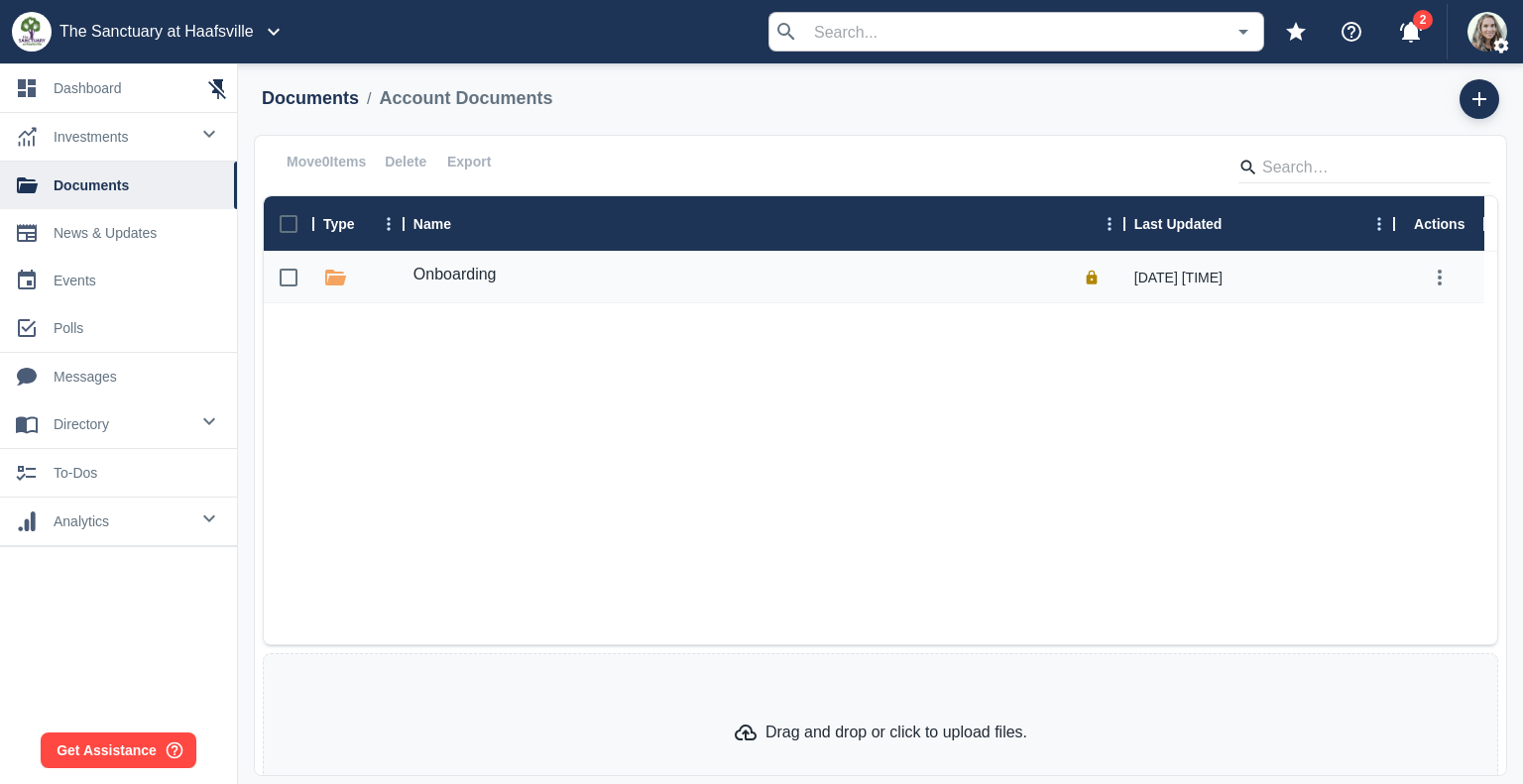 click on "Onboarding [DATE], [TIME]" at bounding box center (874, 448) 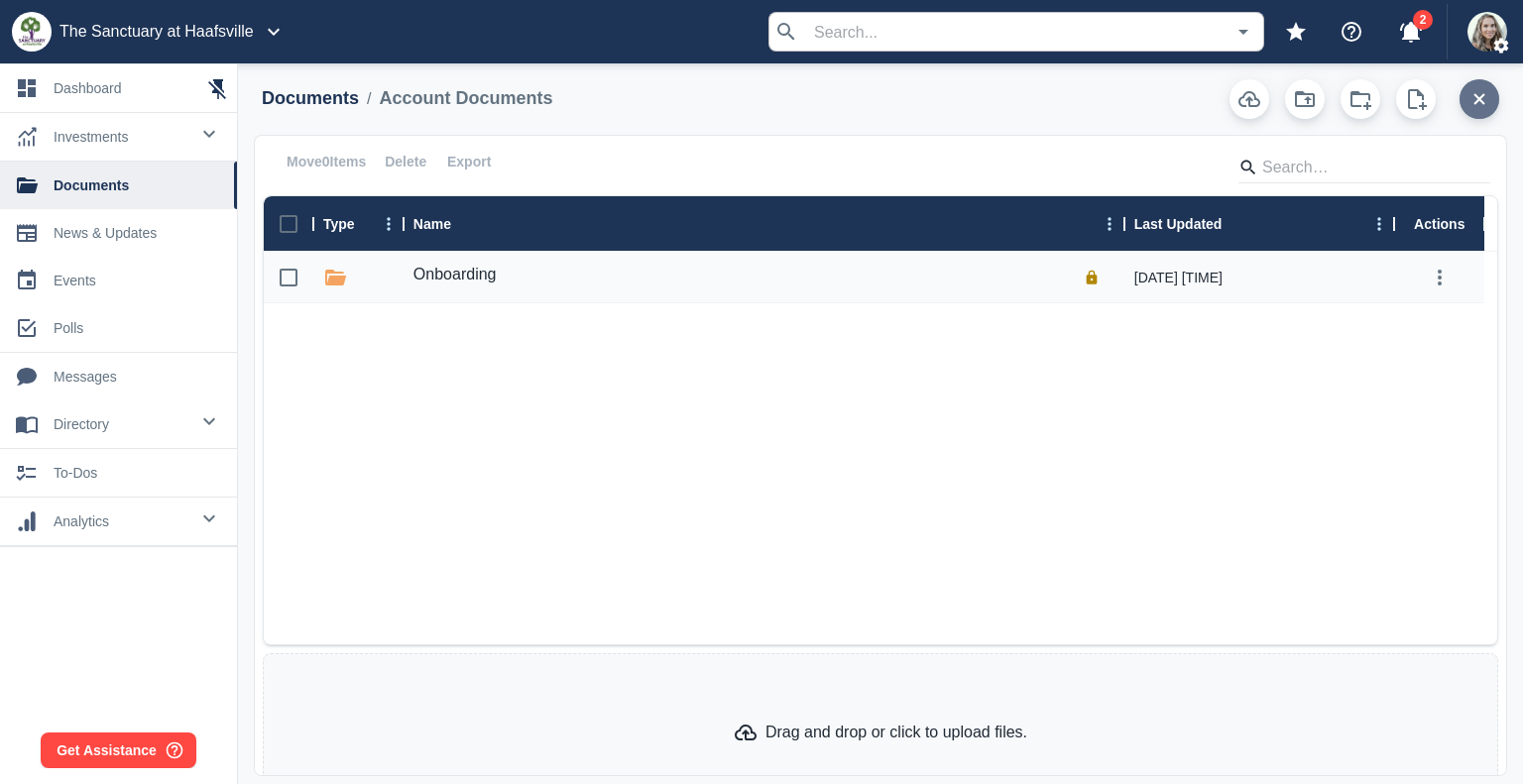 click at bounding box center (1479, 99) 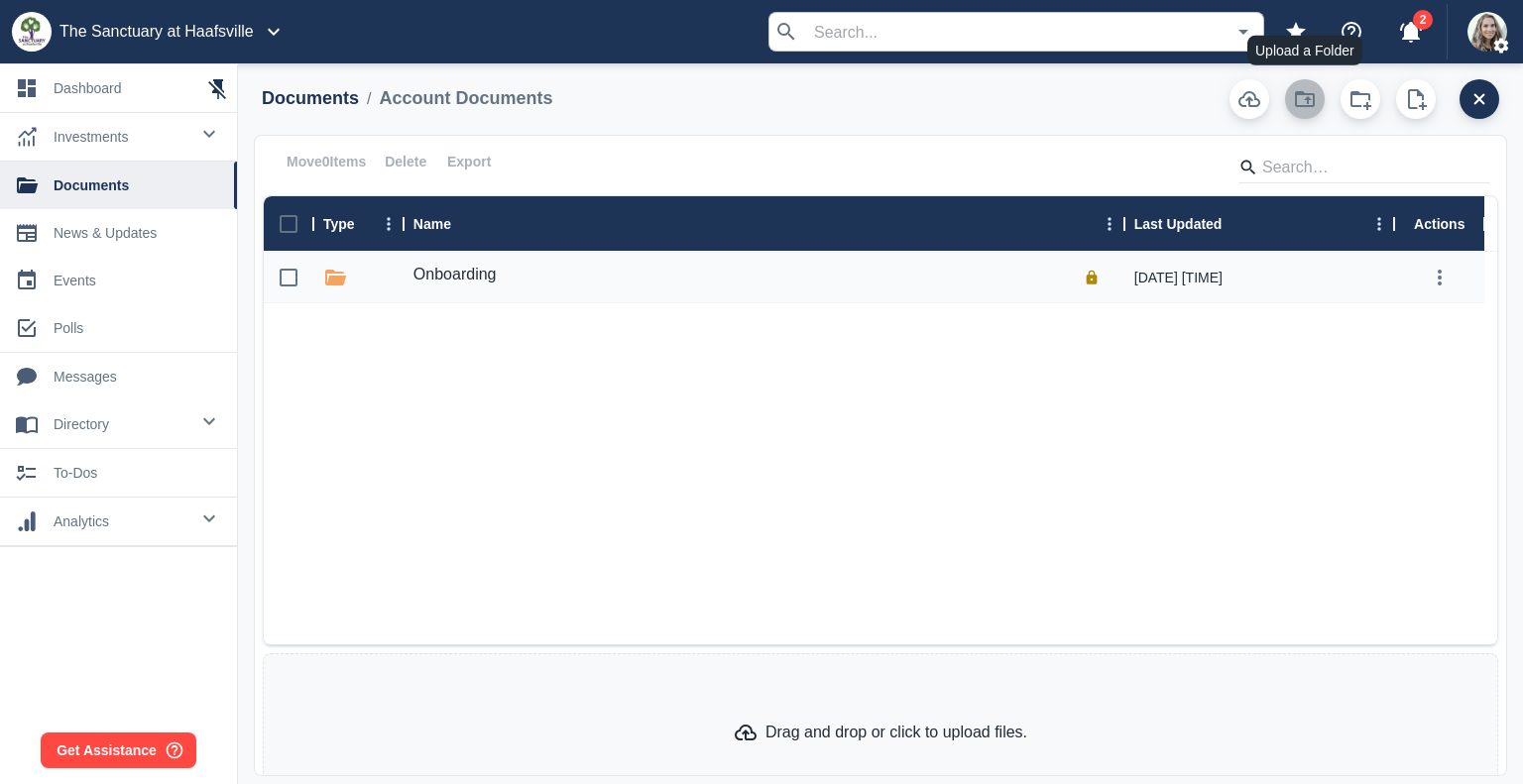 click at bounding box center (1305, 99) 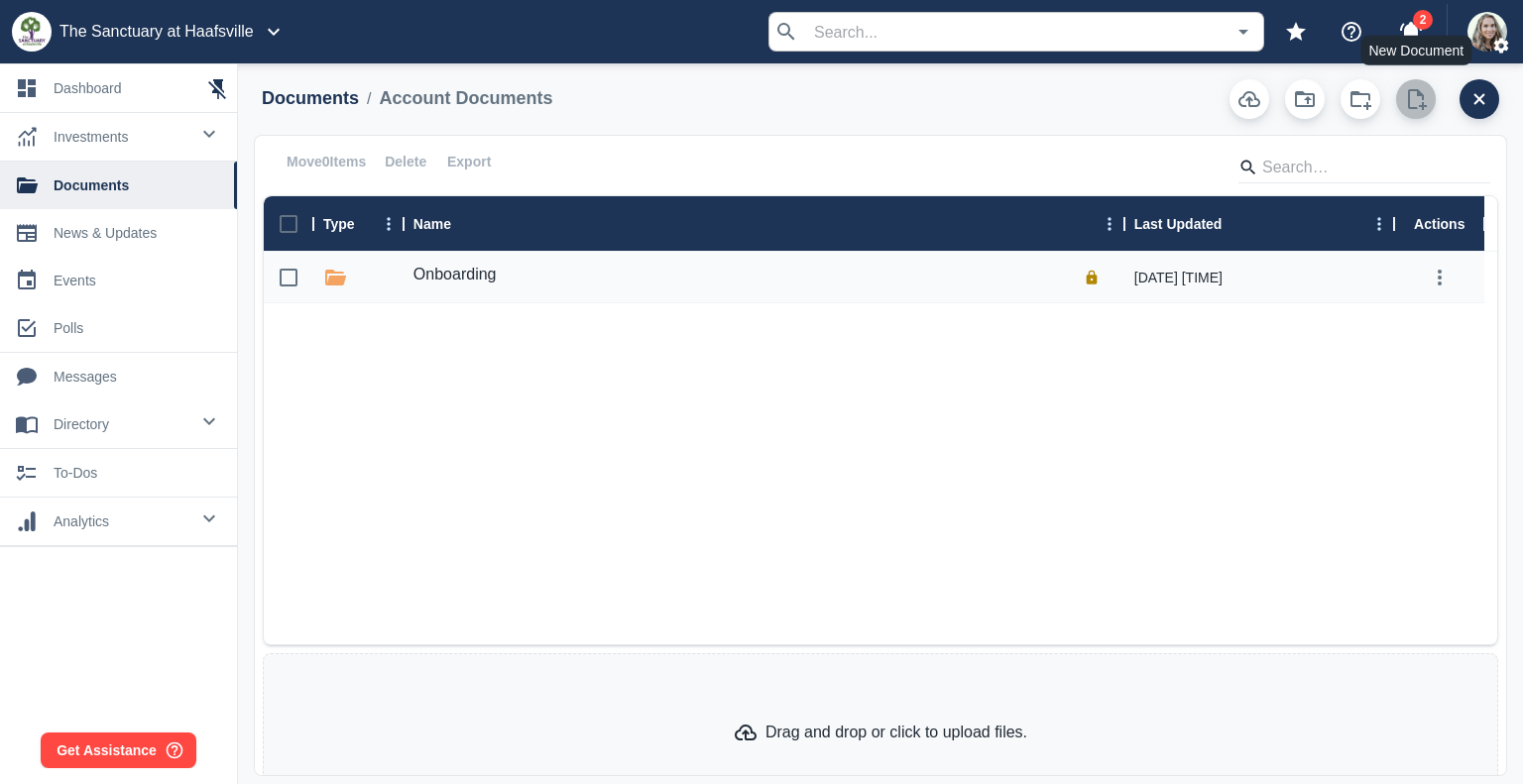 click at bounding box center (1417, 99) 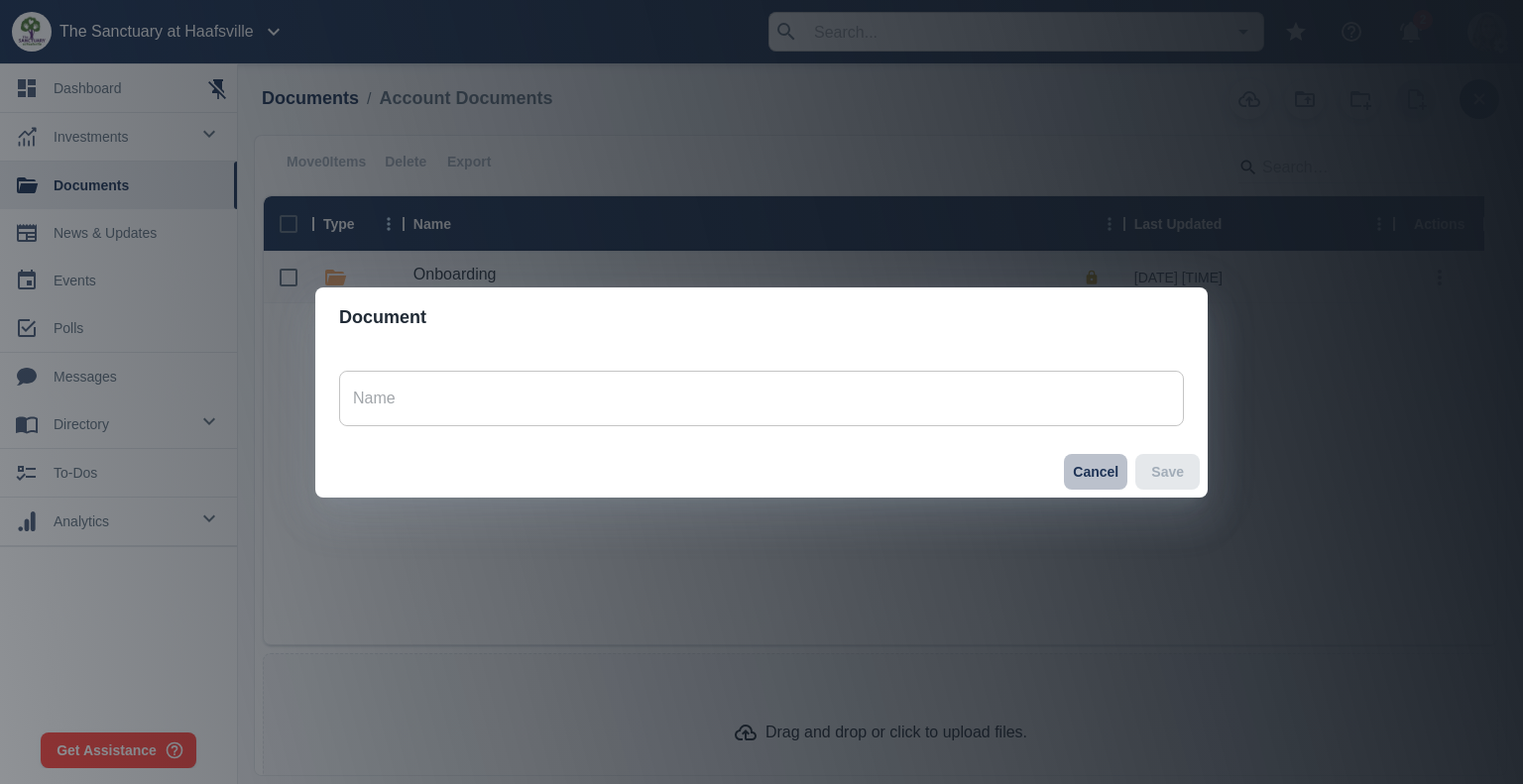 click on "Cancel" at bounding box center (1096, 472) 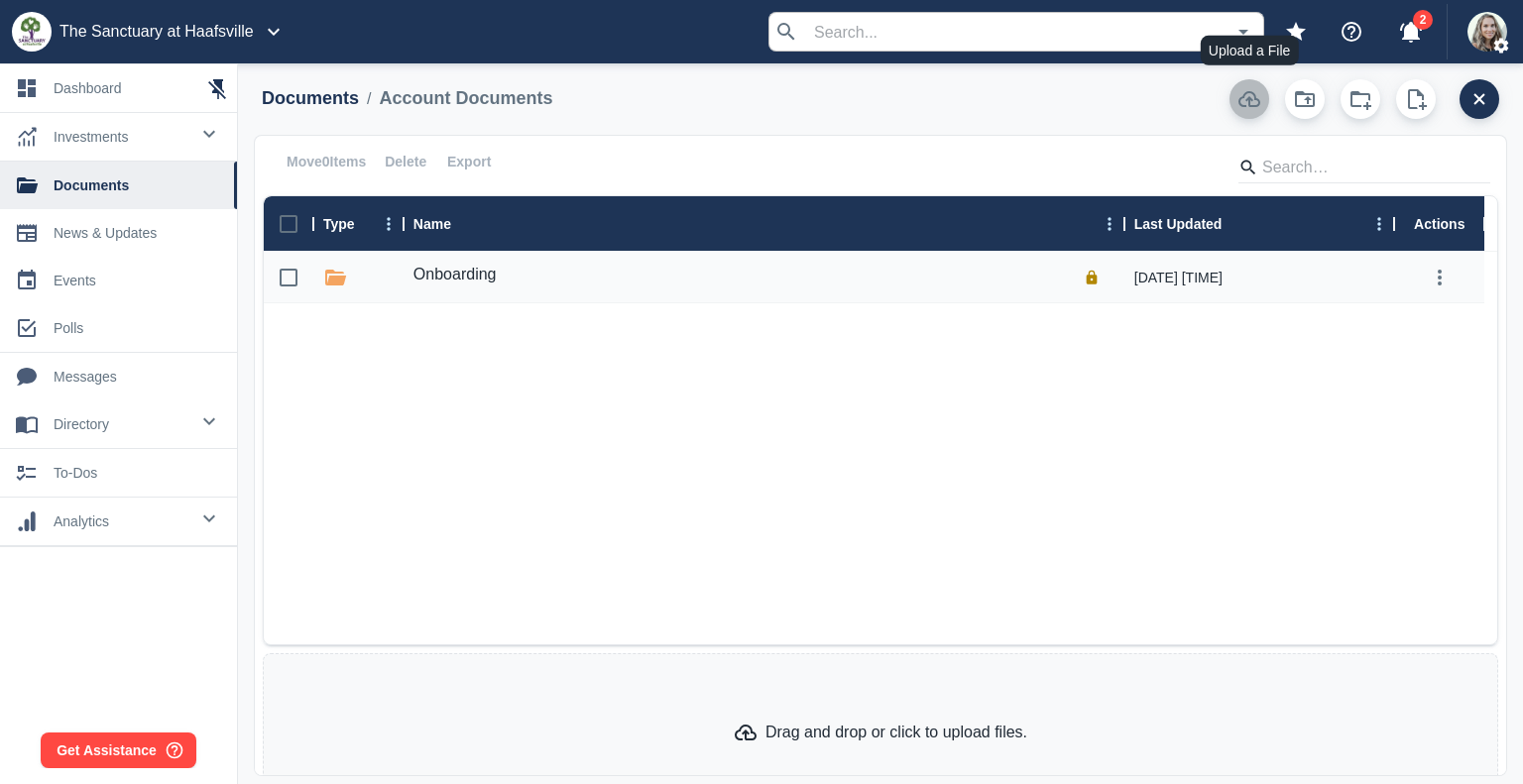 click at bounding box center (1249, 99) 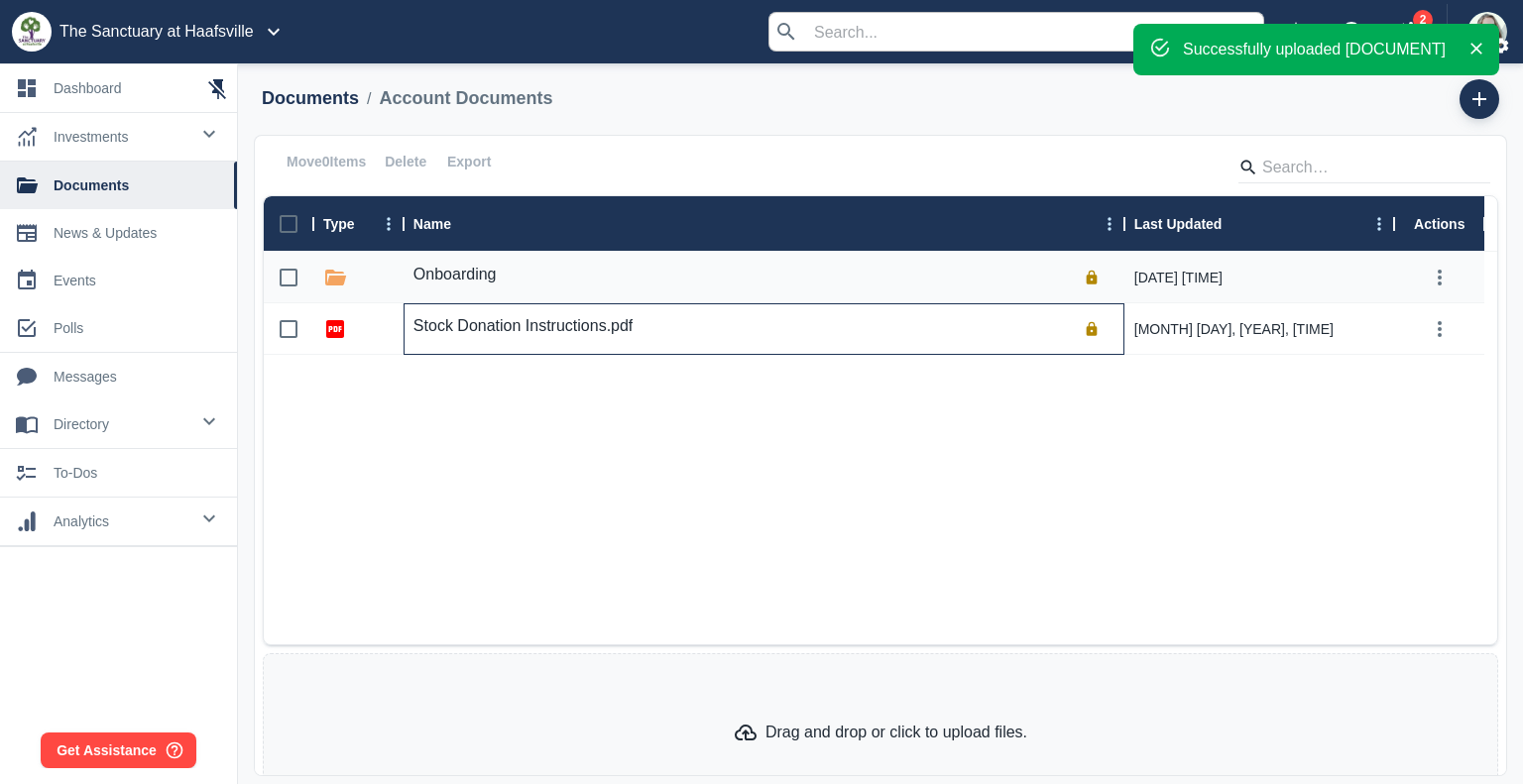 click on "Stock Donation Instructions.pdf" at bounding box center [523, 326] 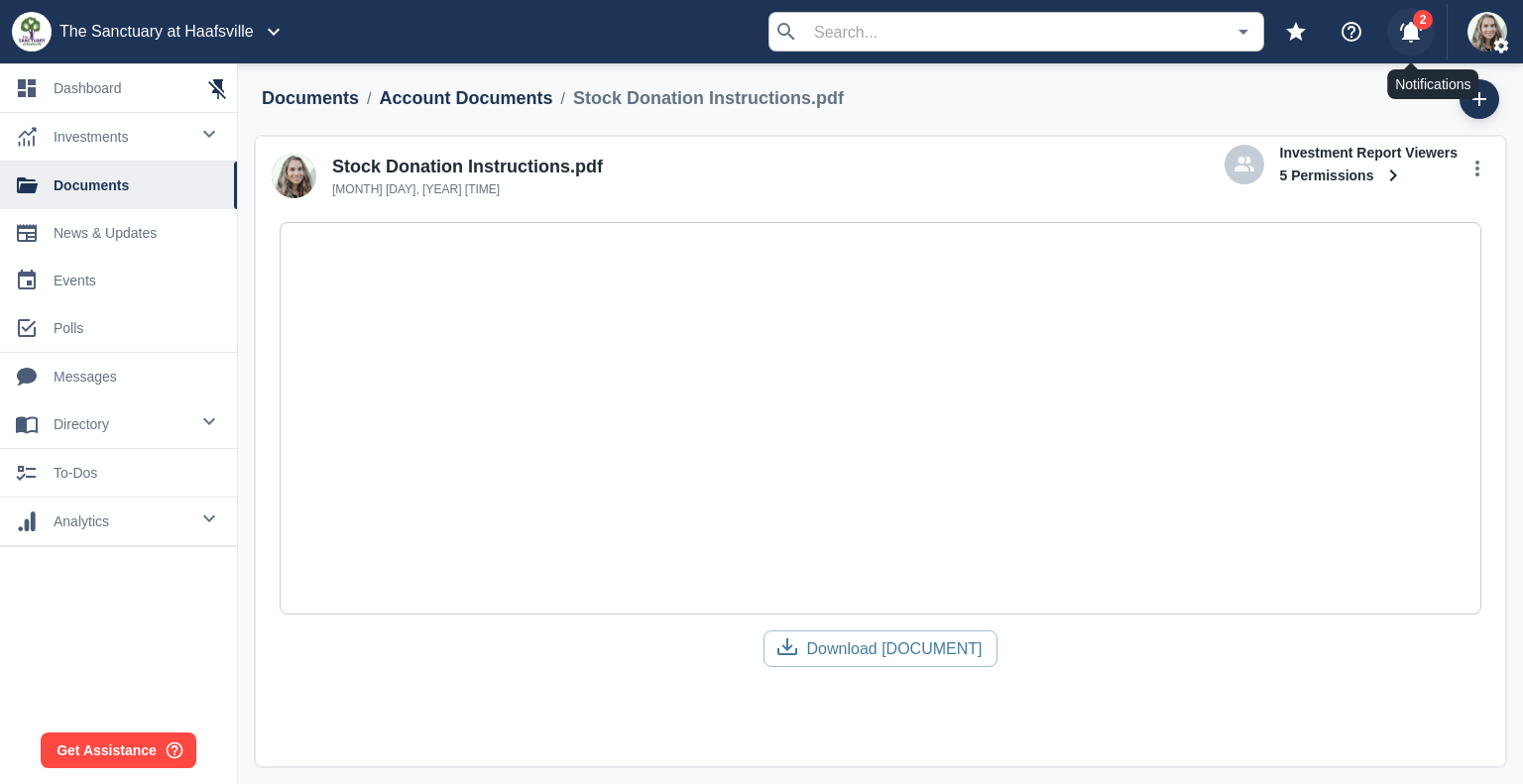click on "2" at bounding box center (1411, 32) 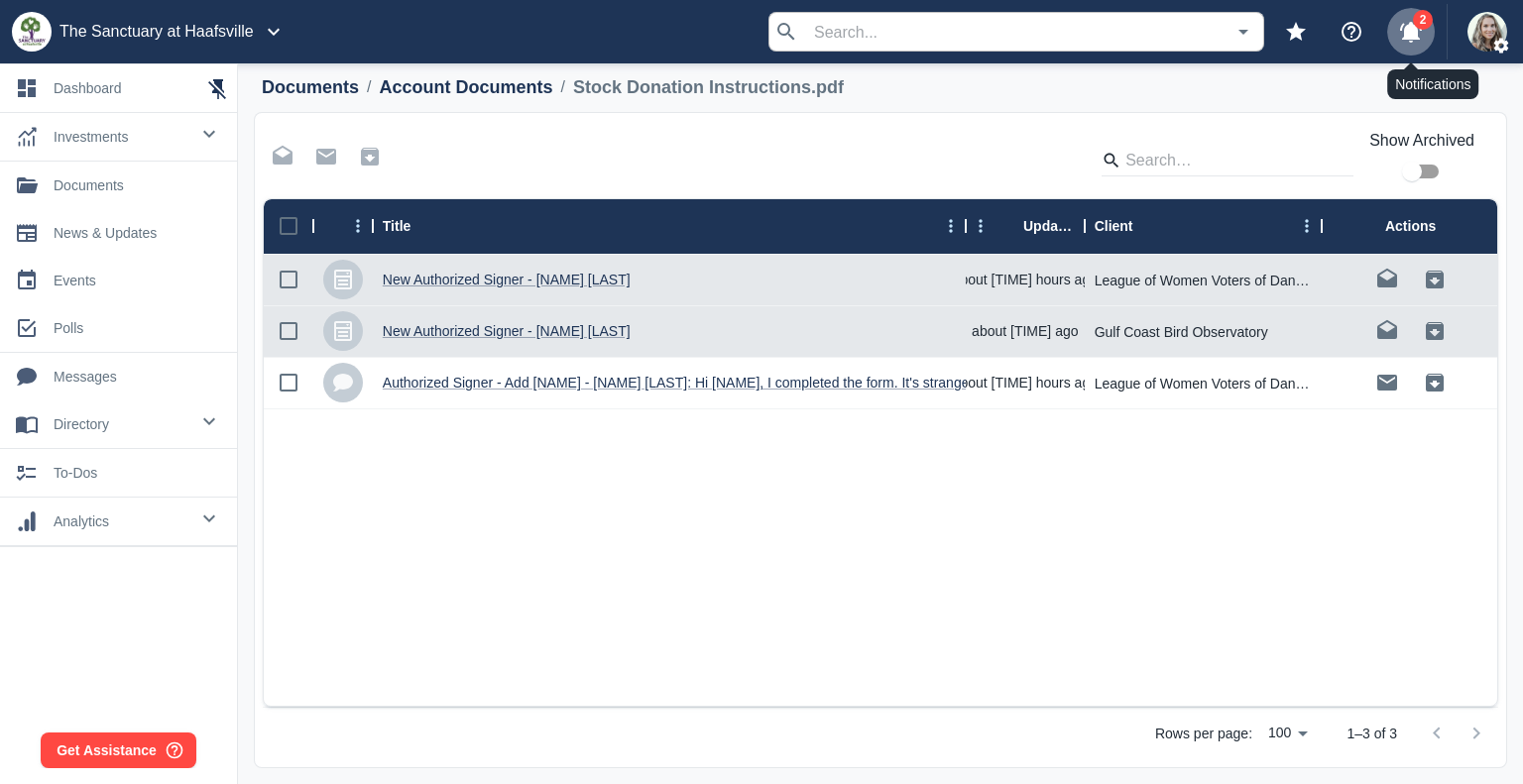 click on "2" at bounding box center (1411, 32) 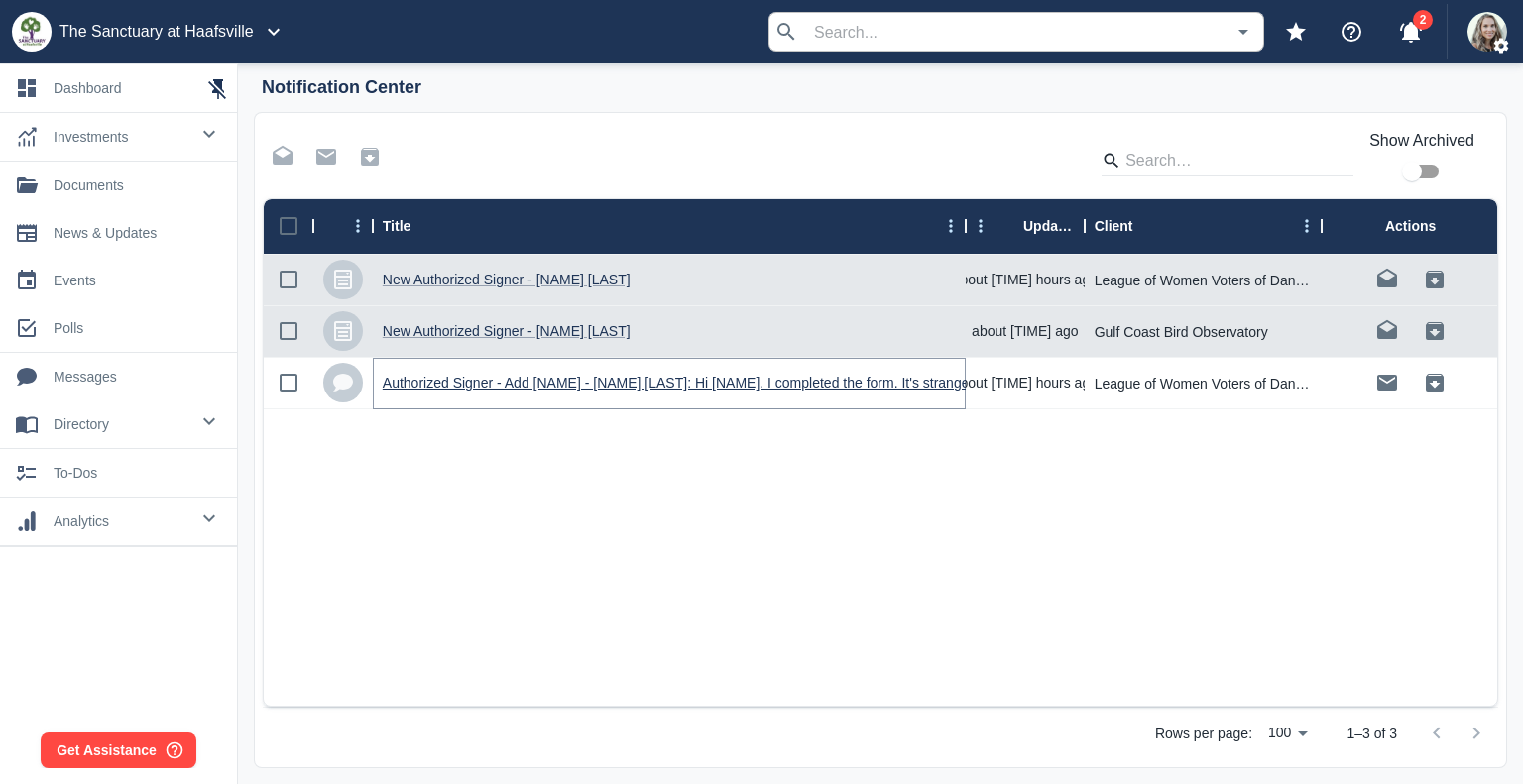 click on "Authorized Signer - Add [NAME] - [NAME] [LAST]: Hi [NAME],
I completed the form. It's strange, because..." at bounding box center [712, 383] 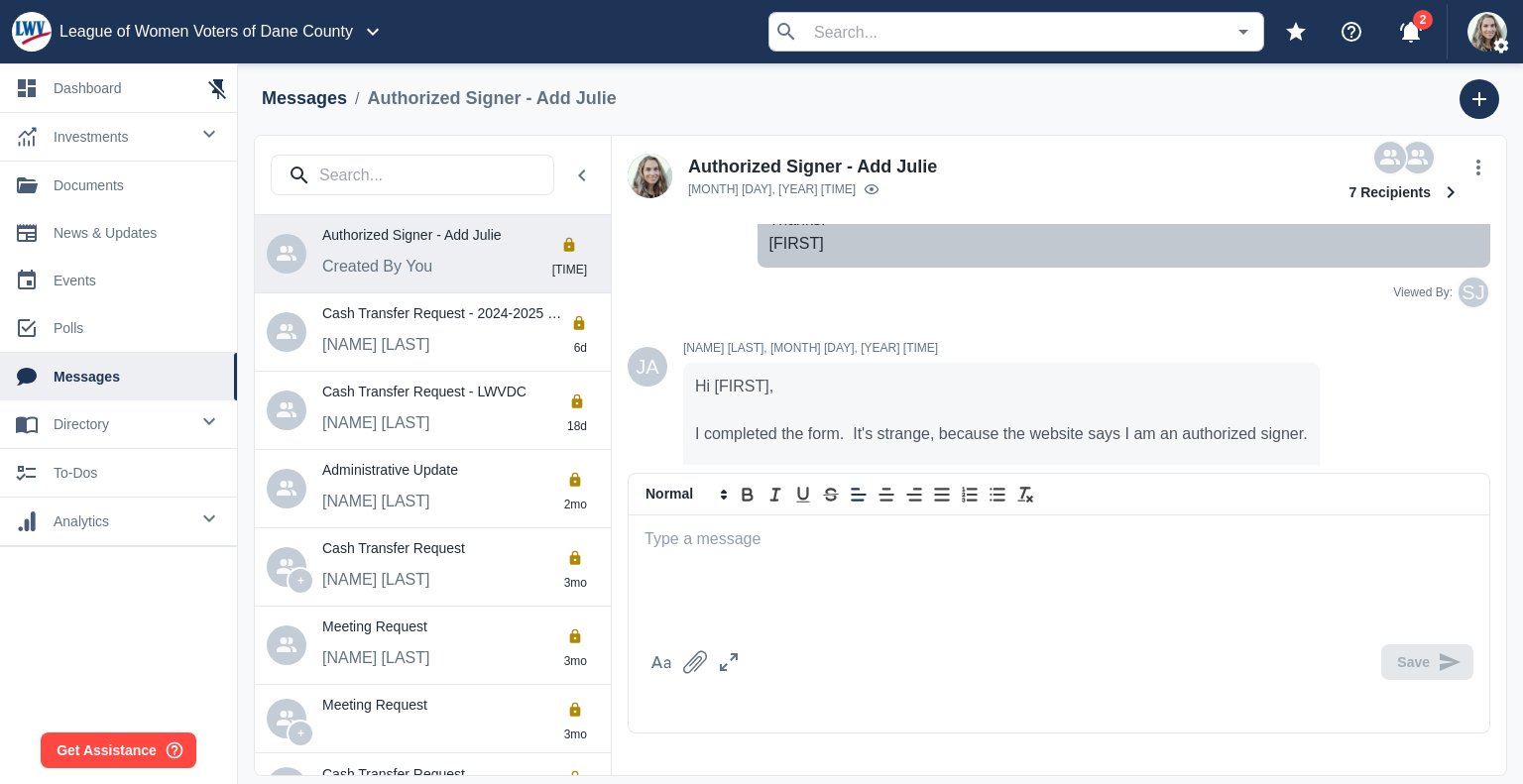 scroll, scrollTop: 903, scrollLeft: 0, axis: vertical 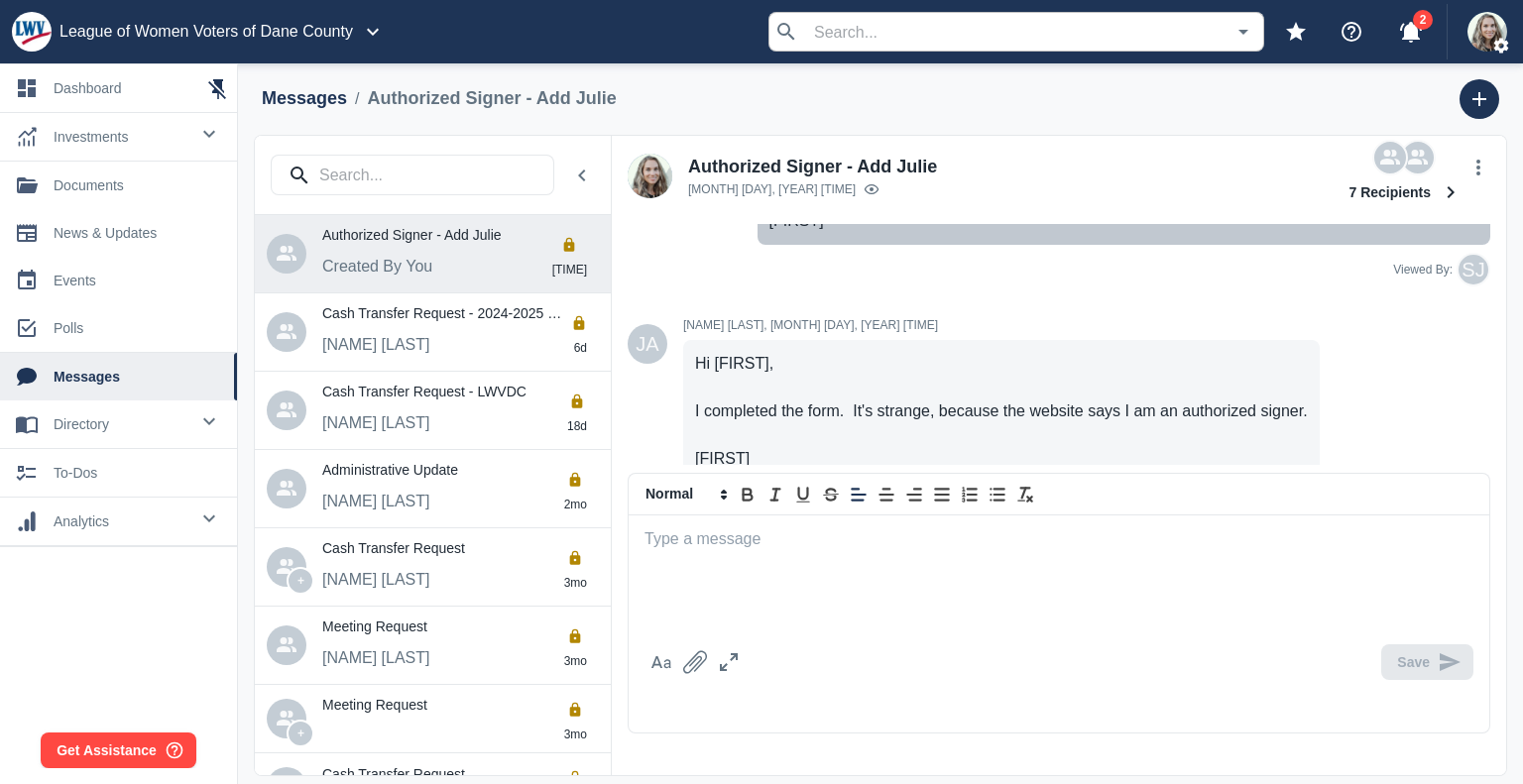 click at bounding box center [1059, 539] 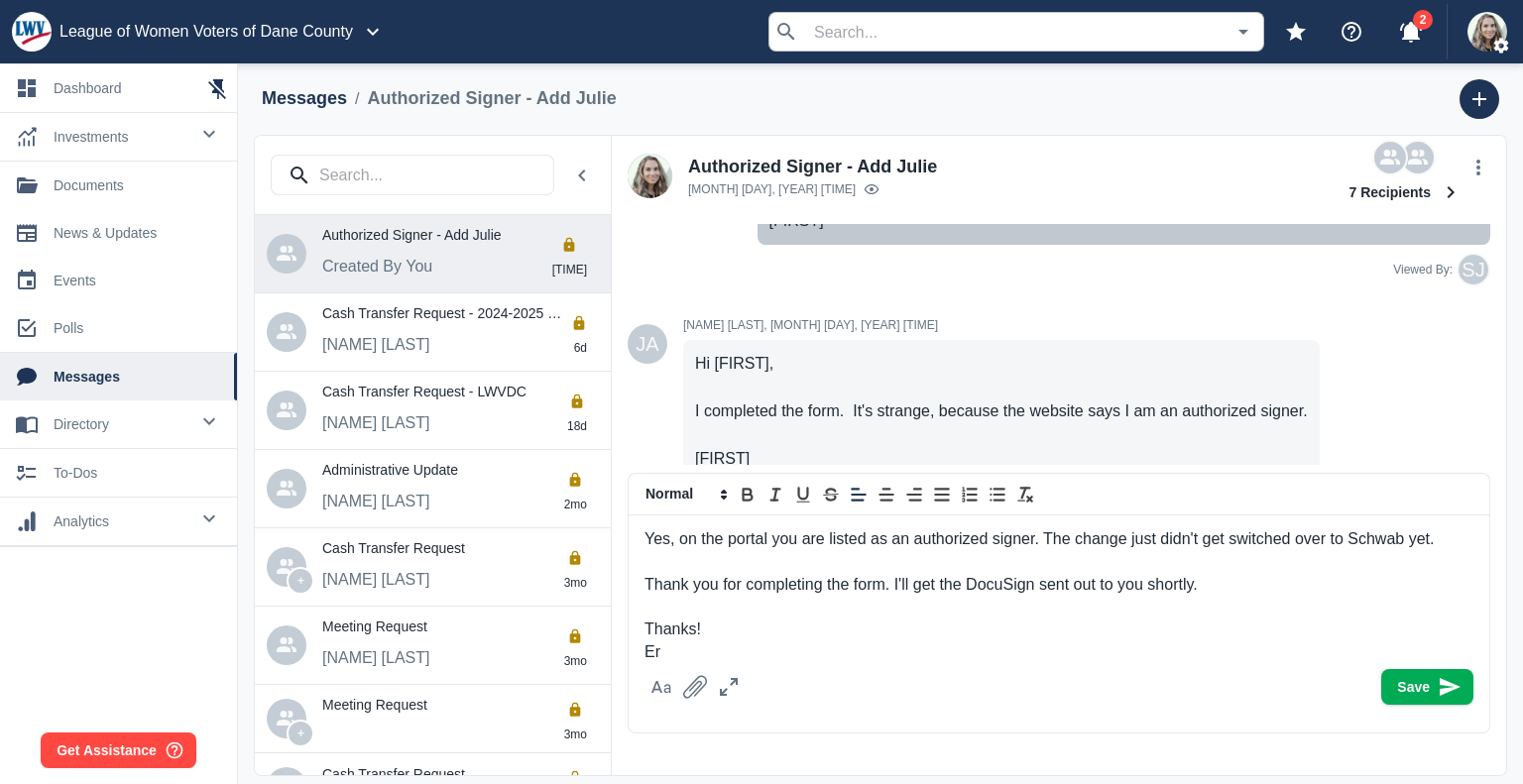scroll, scrollTop: 46, scrollLeft: 0, axis: vertical 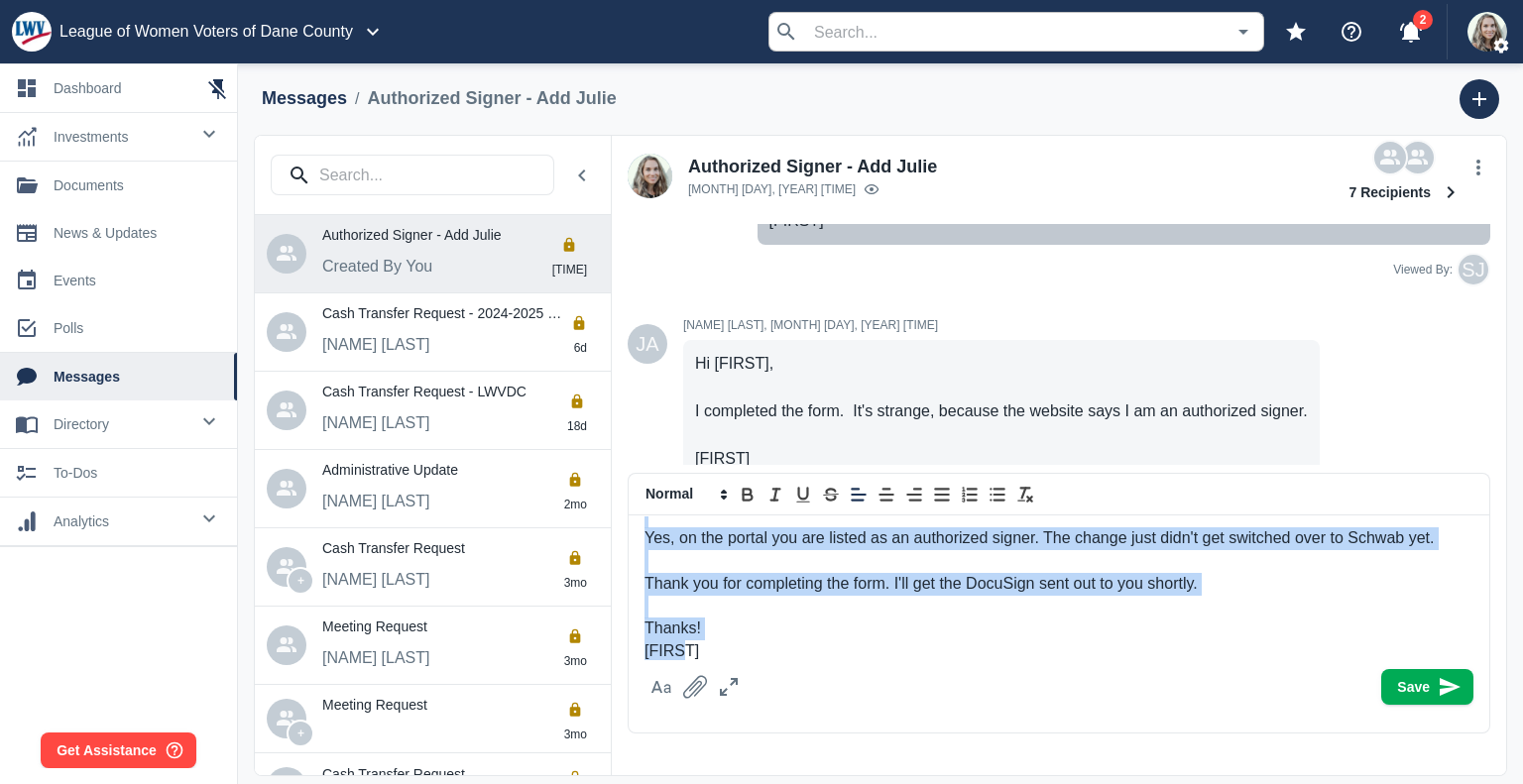 copy on "Hi [NAME], Yes, on the portal you are listed as an authorized signer. The change just didn't get switched over to Schwab yet.  Thank you for completing the form. I'll get the DocuSign sent out to you shortly. Thanks! [NAME]" 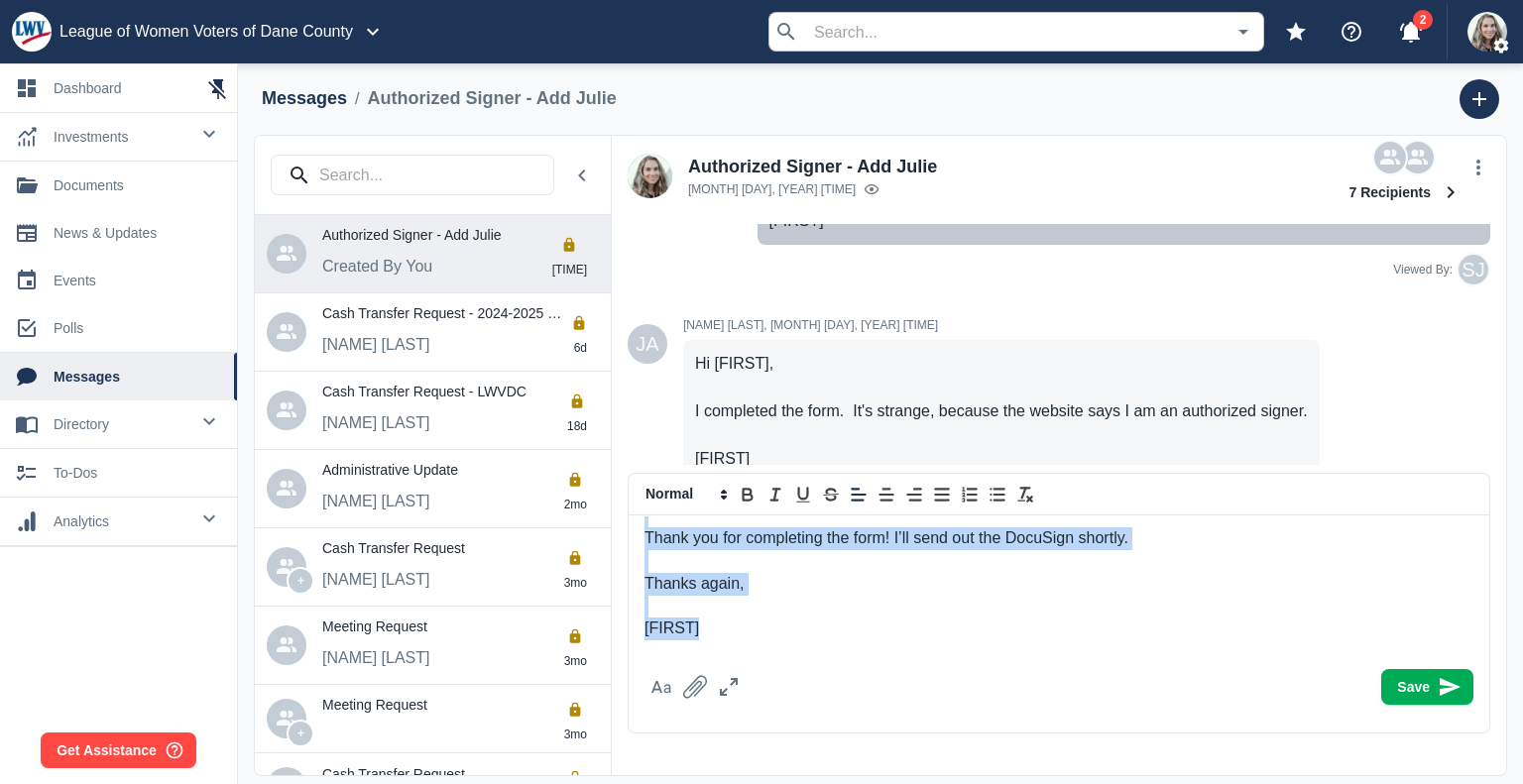 scroll, scrollTop: 0, scrollLeft: 0, axis: both 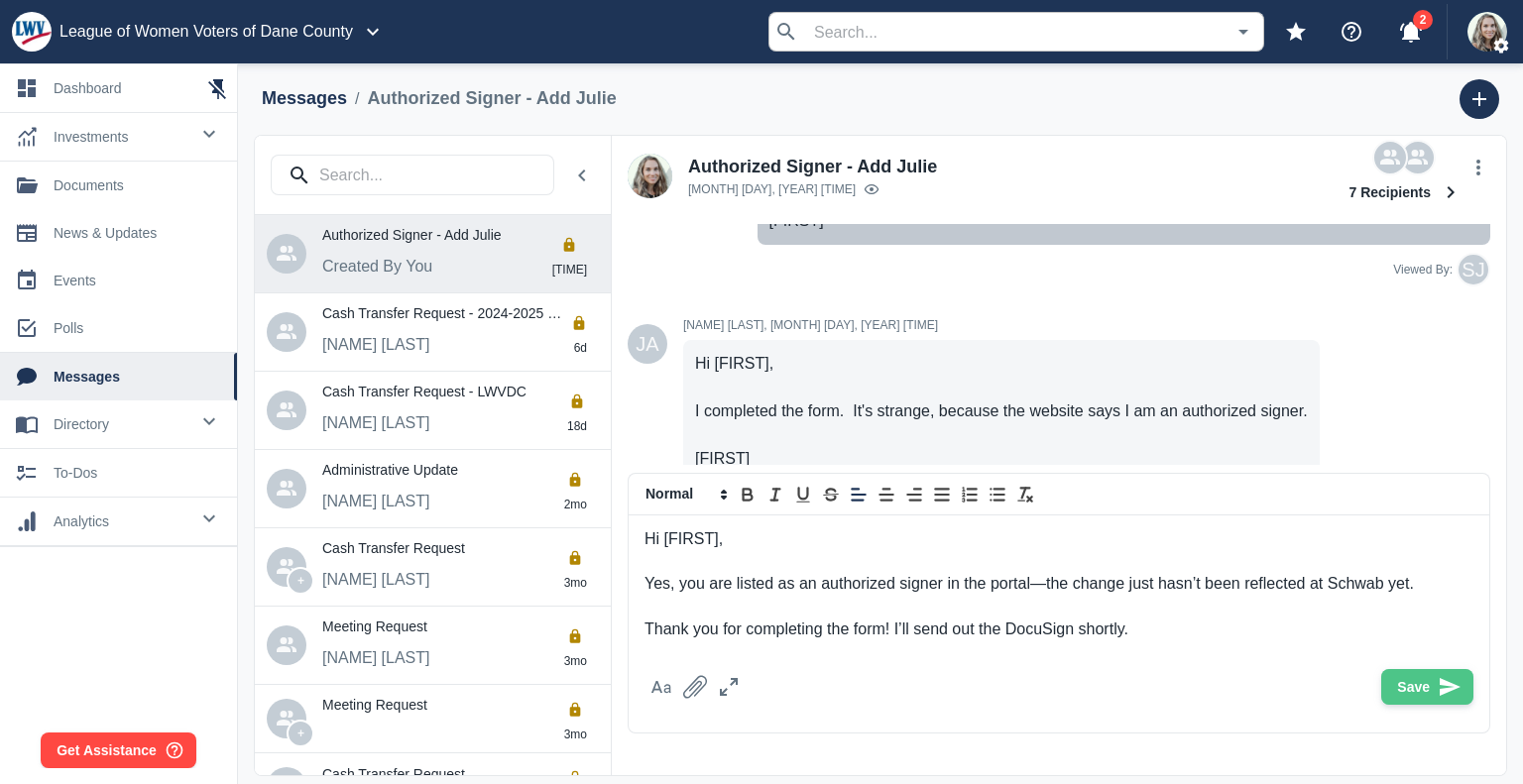 click on "Save" at bounding box center (1427, 687) 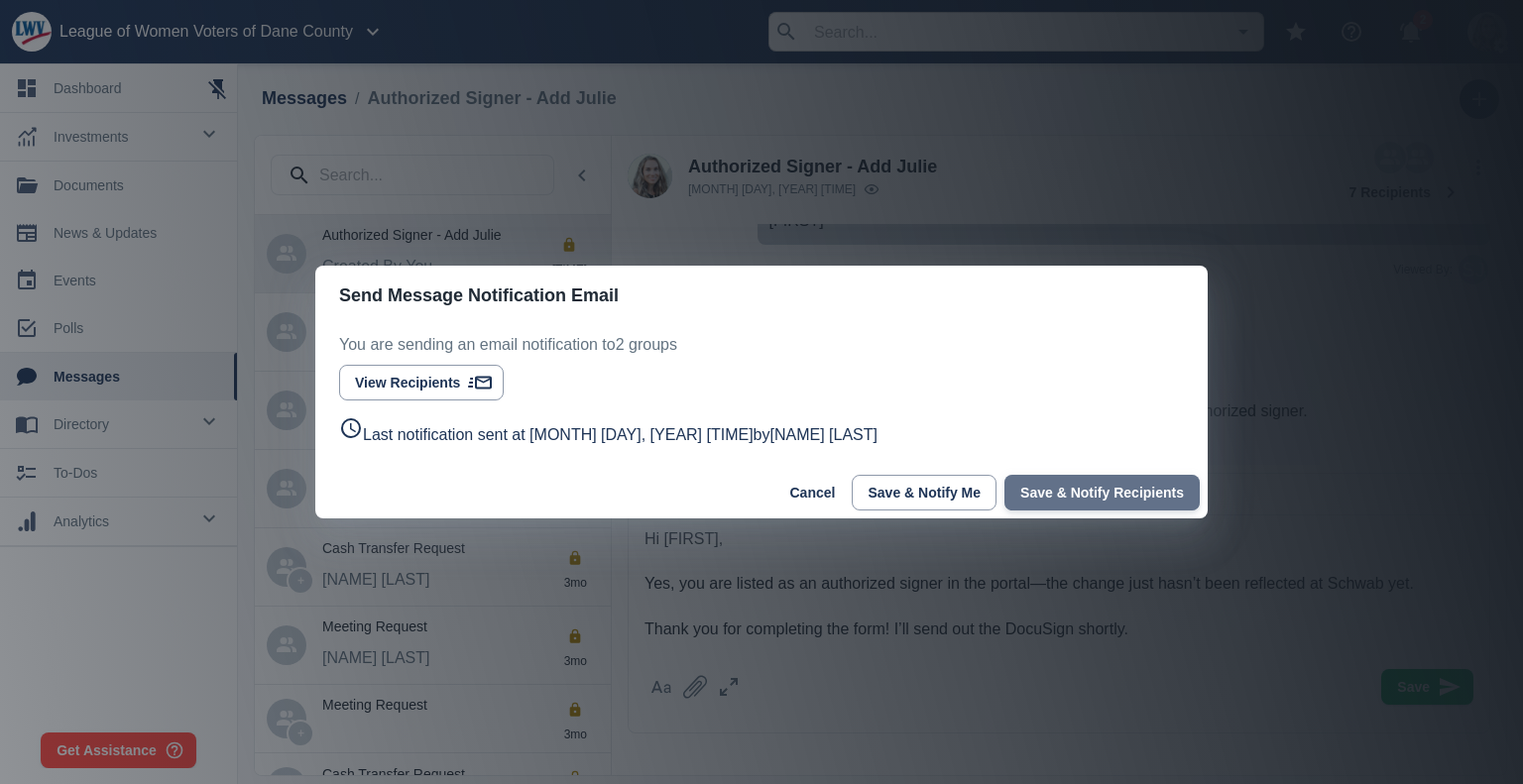 click on "Save & Notify Recipients" at bounding box center [1102, 493] 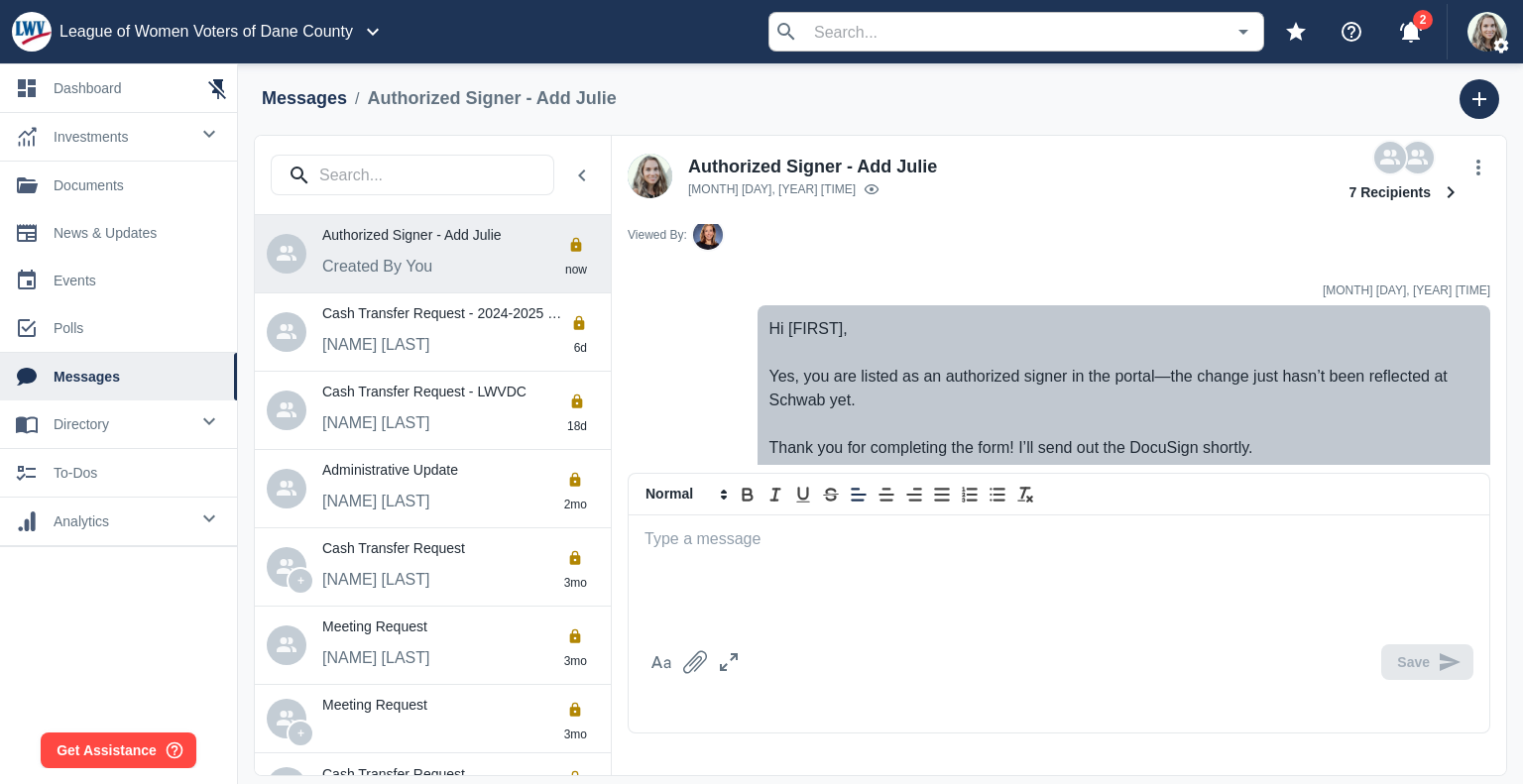 scroll, scrollTop: 1265, scrollLeft: 0, axis: vertical 